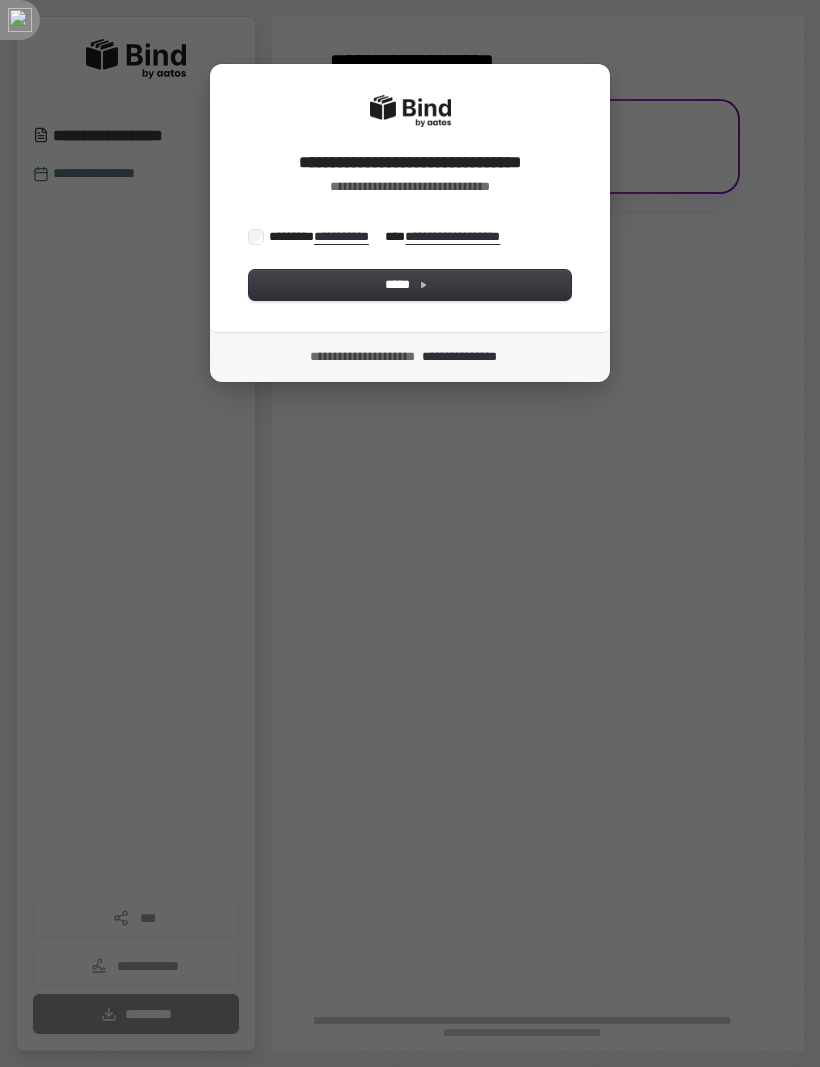 scroll, scrollTop: 0, scrollLeft: 0, axis: both 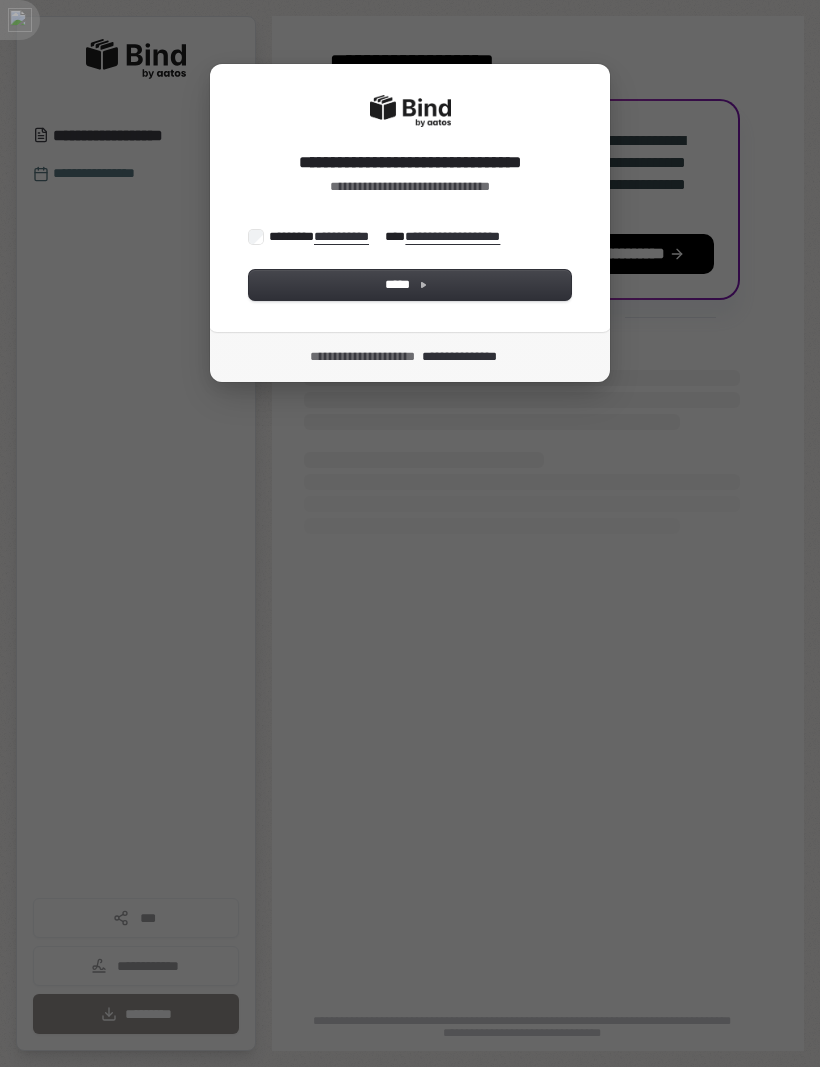 click on "*****" at bounding box center (410, 285) 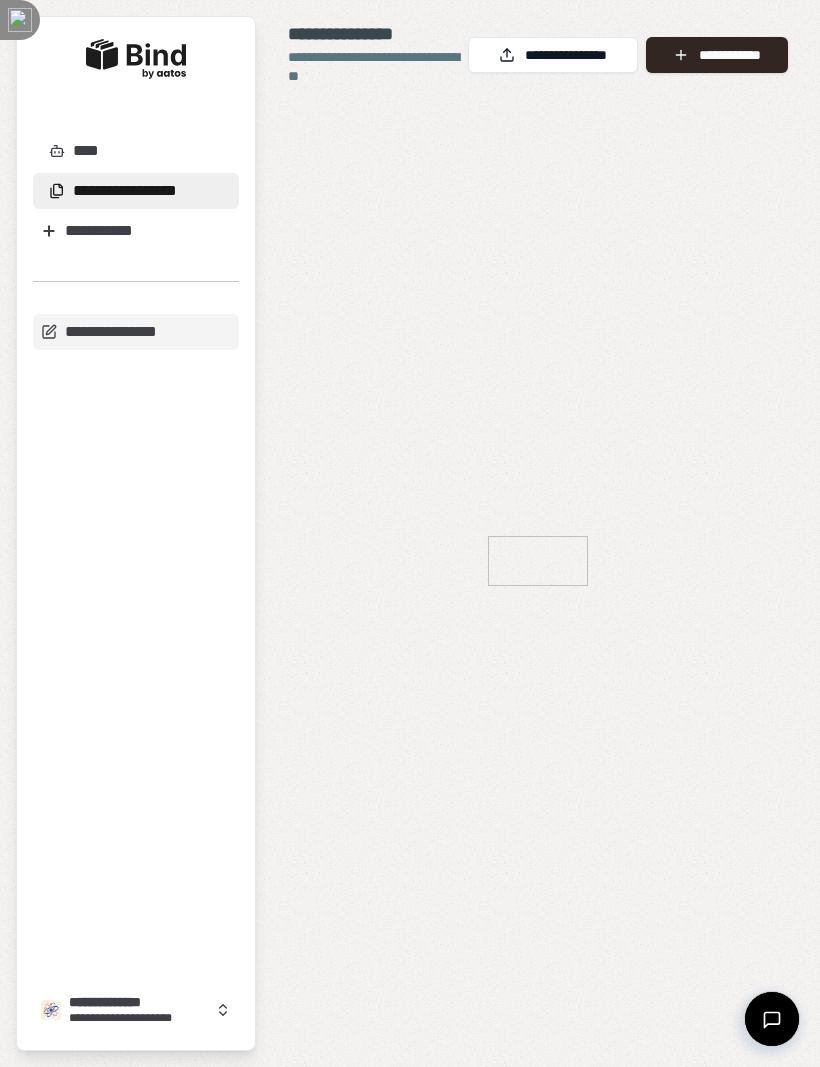 scroll, scrollTop: 0, scrollLeft: 0, axis: both 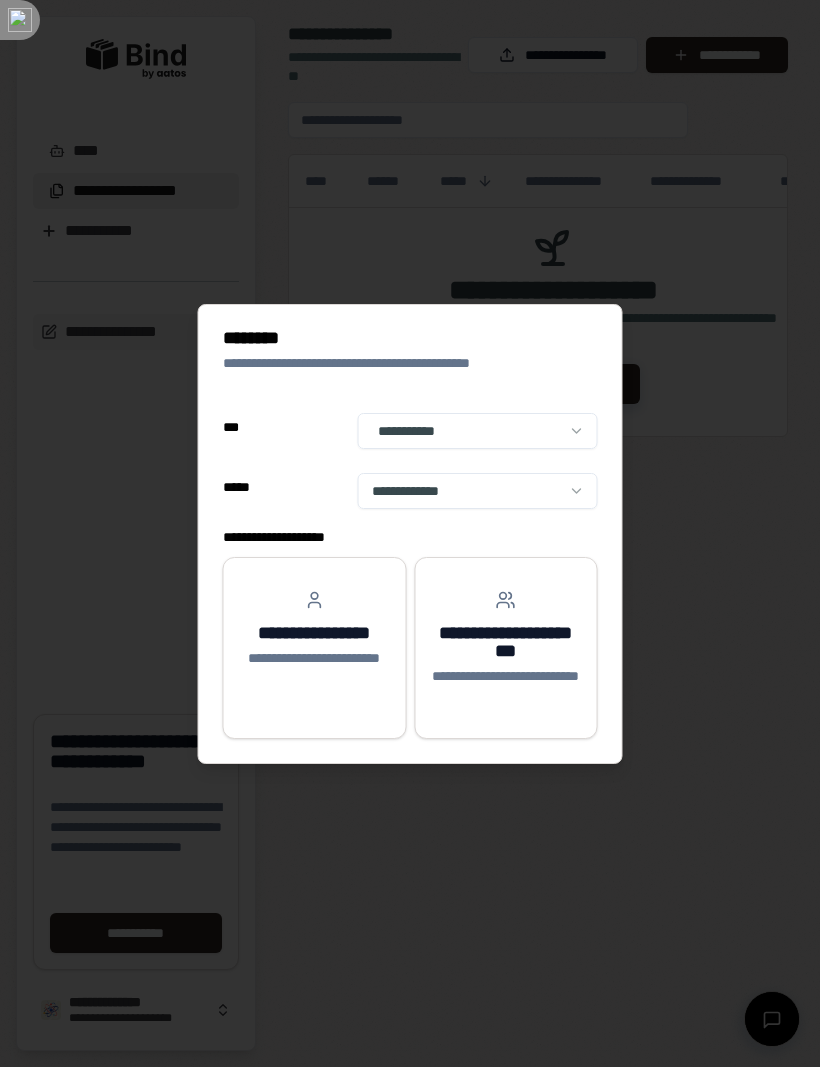 select on "**" 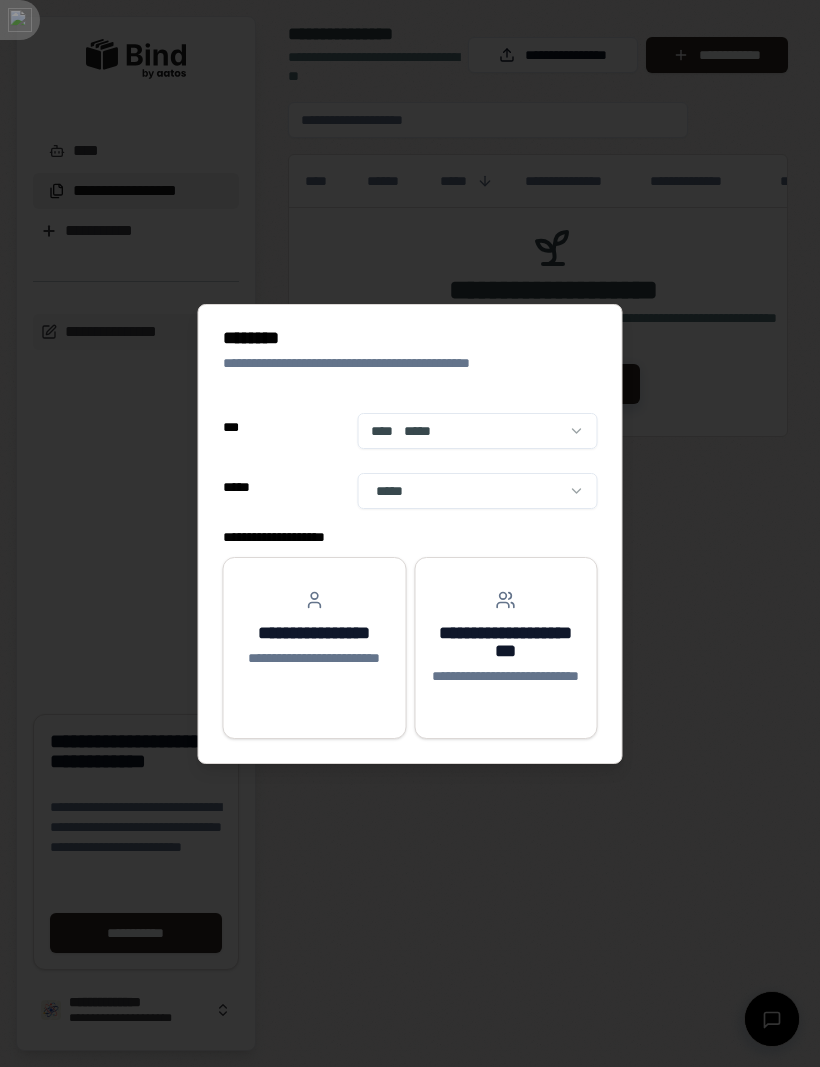 click on "**********" at bounding box center [314, 633] 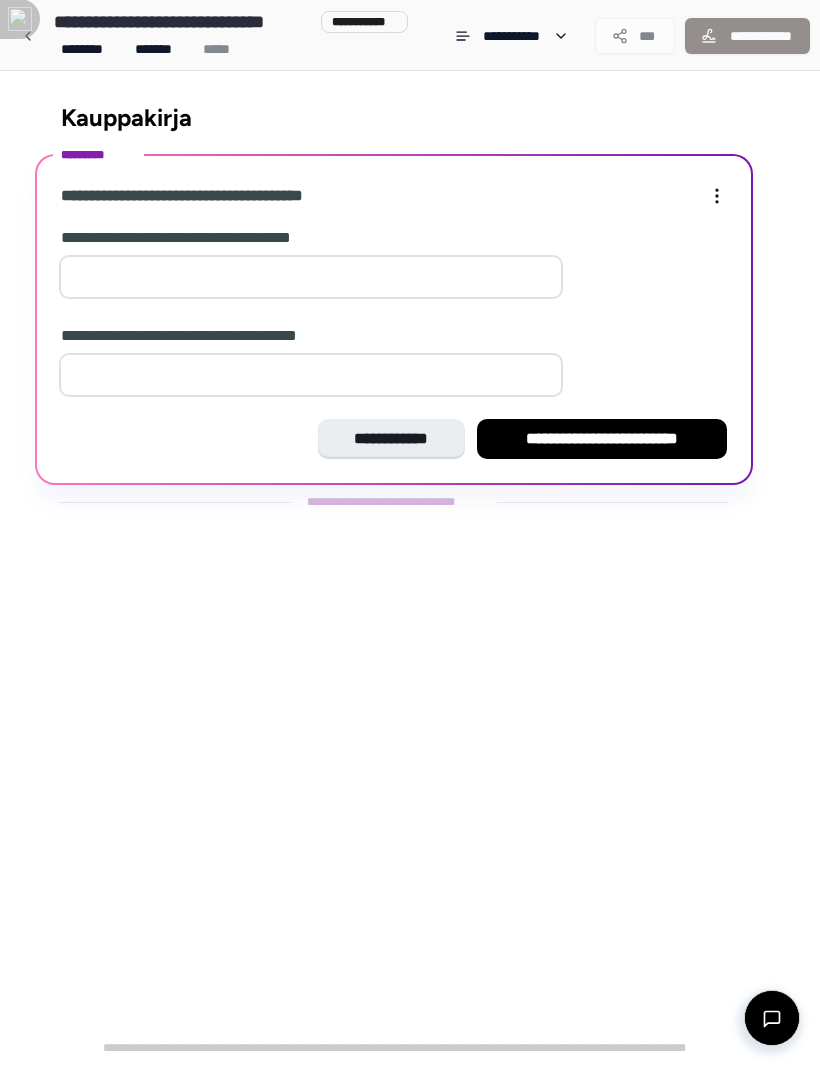 click at bounding box center (311, 278) 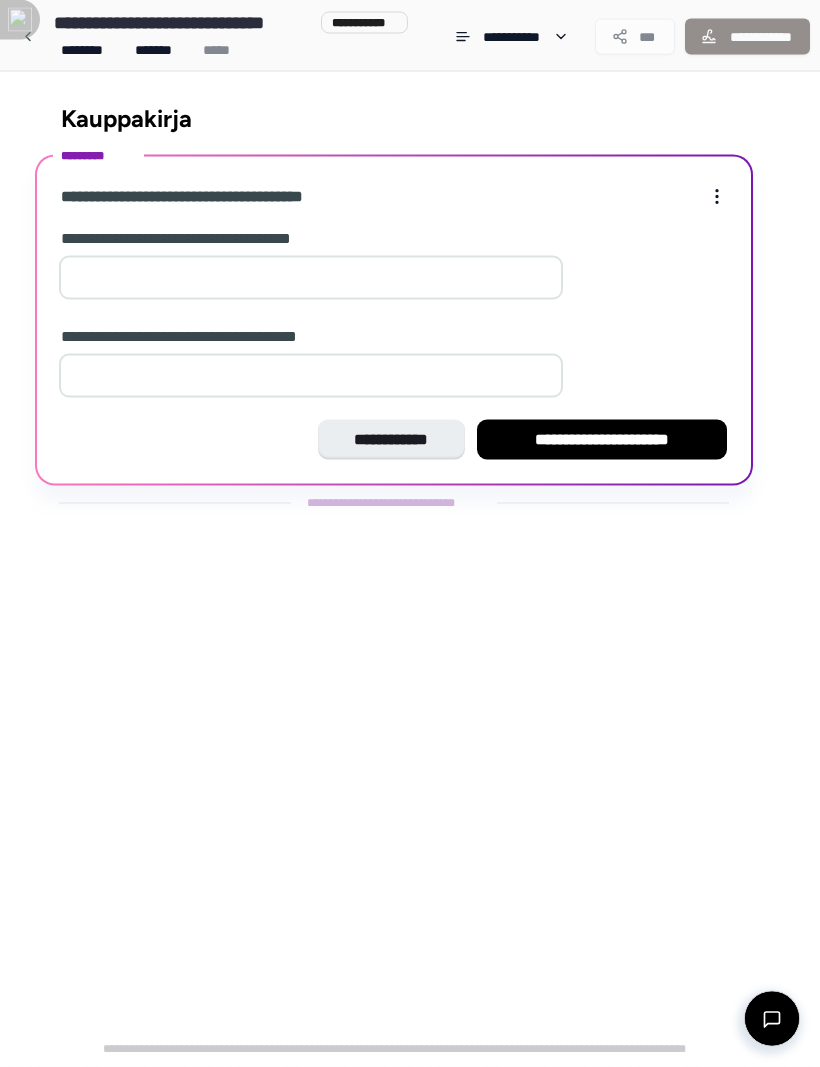 type on "*" 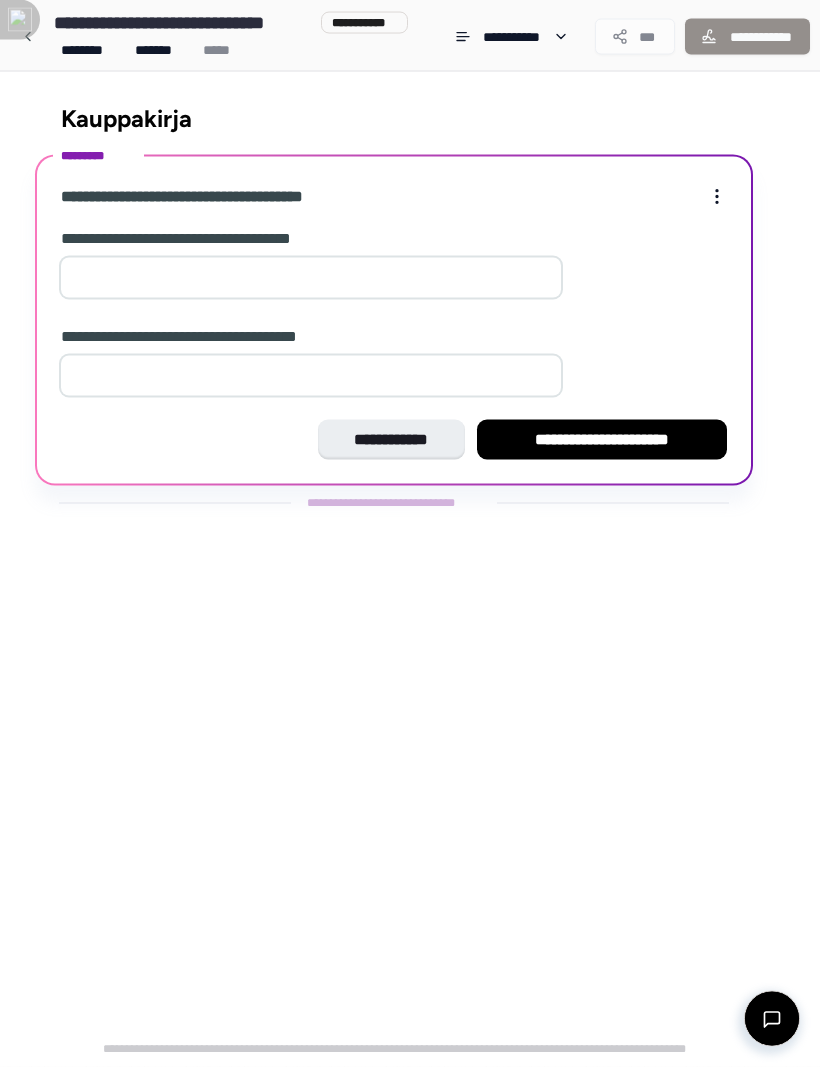 click at bounding box center [311, 376] 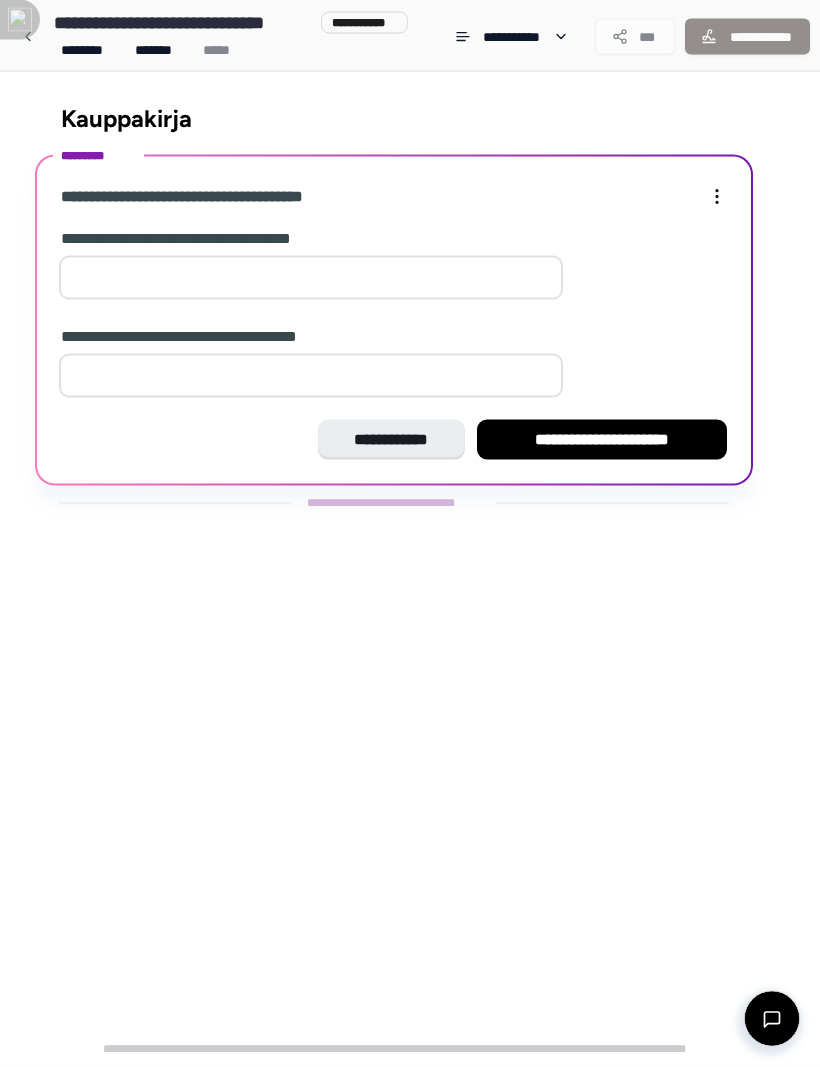 type on "*" 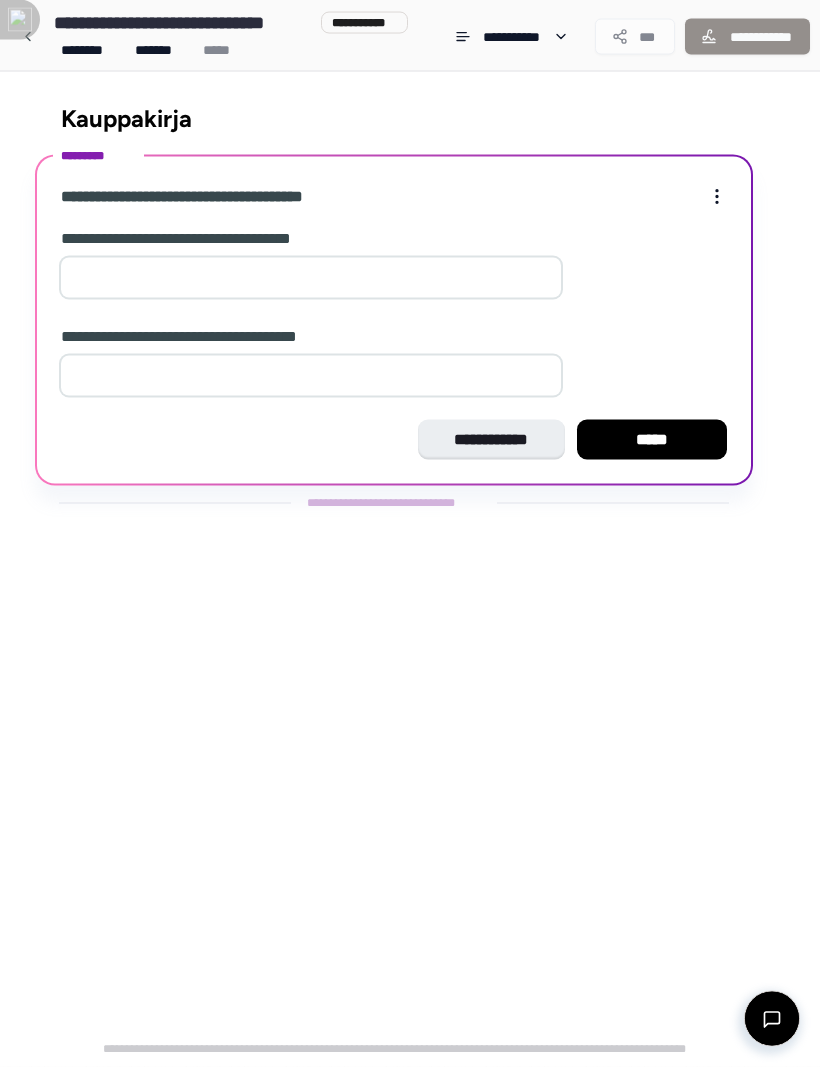 click on "*****" at bounding box center (652, 440) 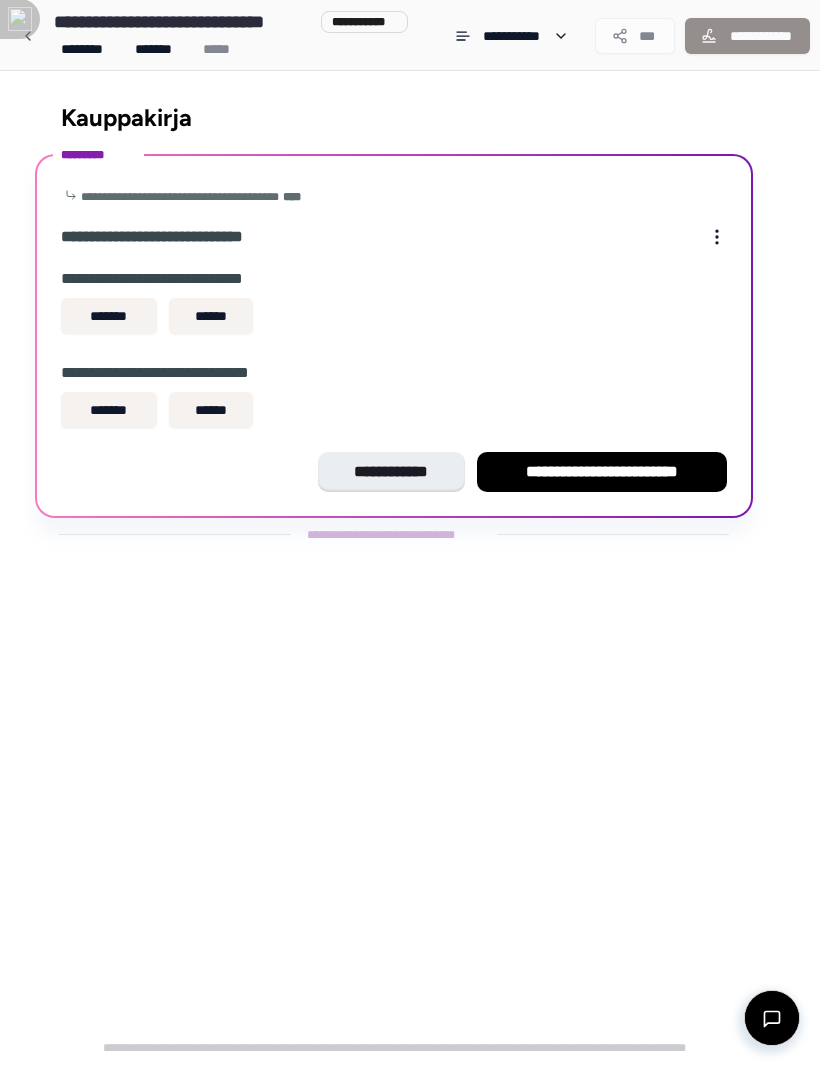 click on "*******" at bounding box center (109, 317) 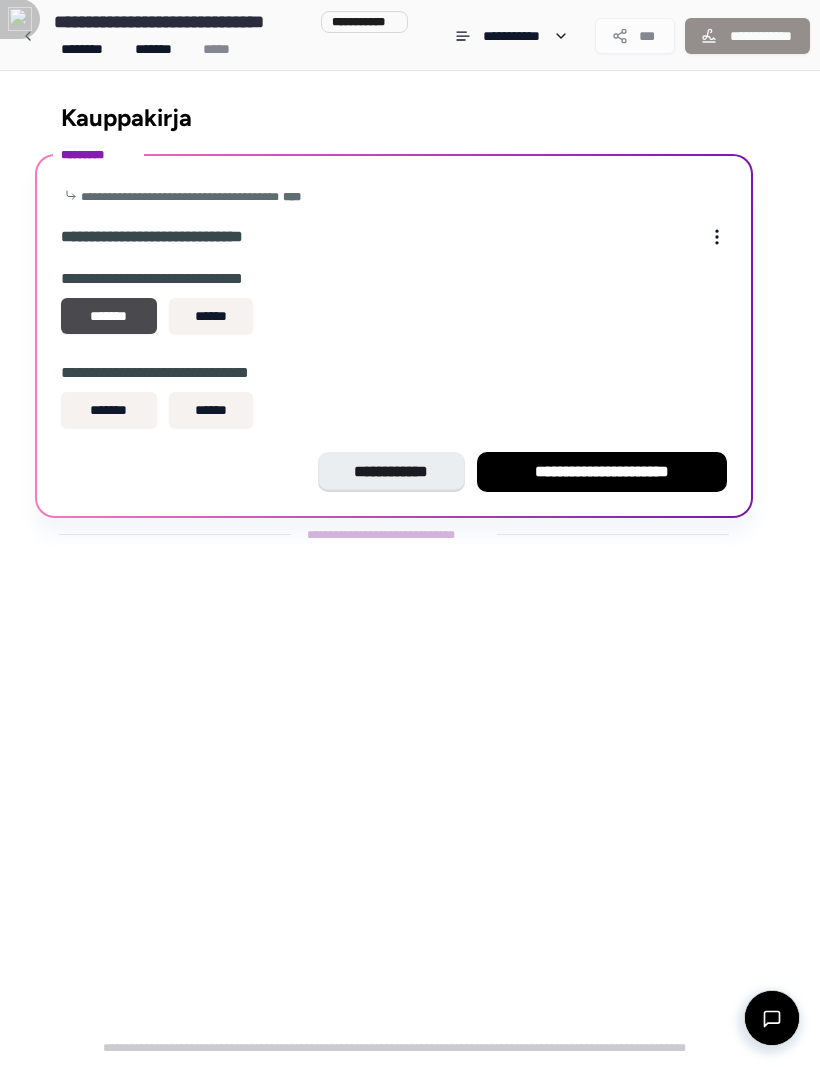 click on "*******" at bounding box center (109, 411) 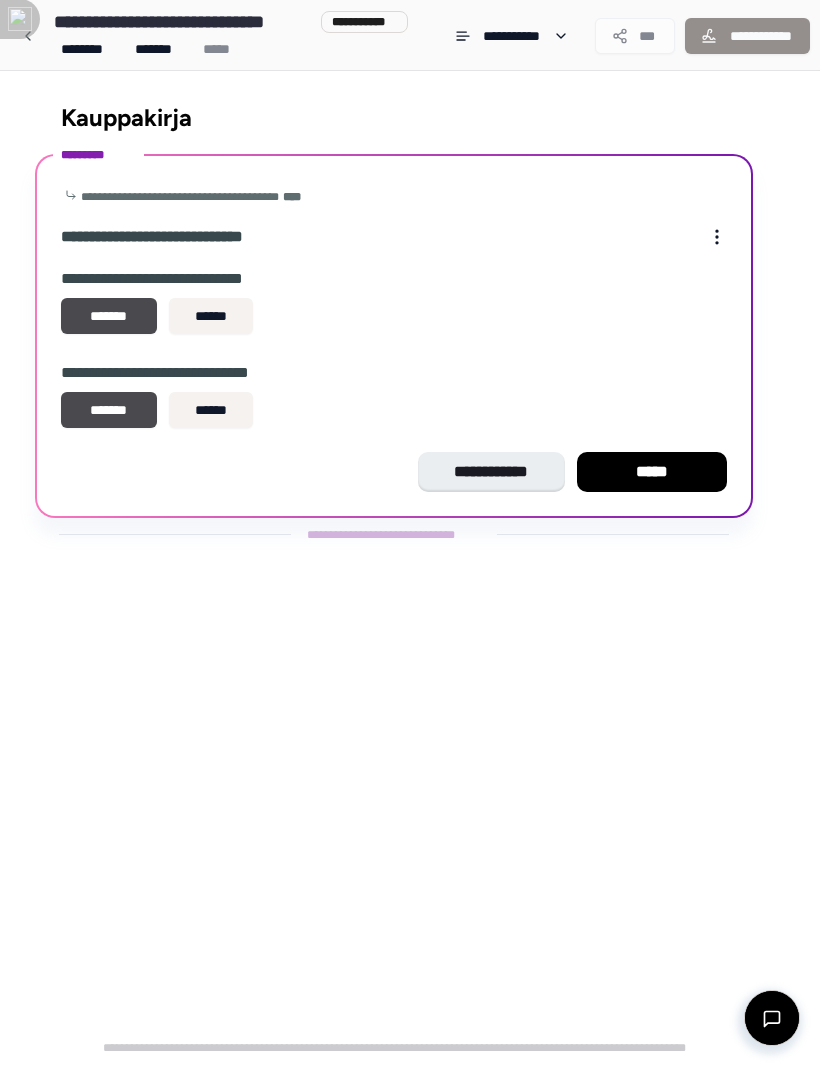 click on "*****" at bounding box center [652, 473] 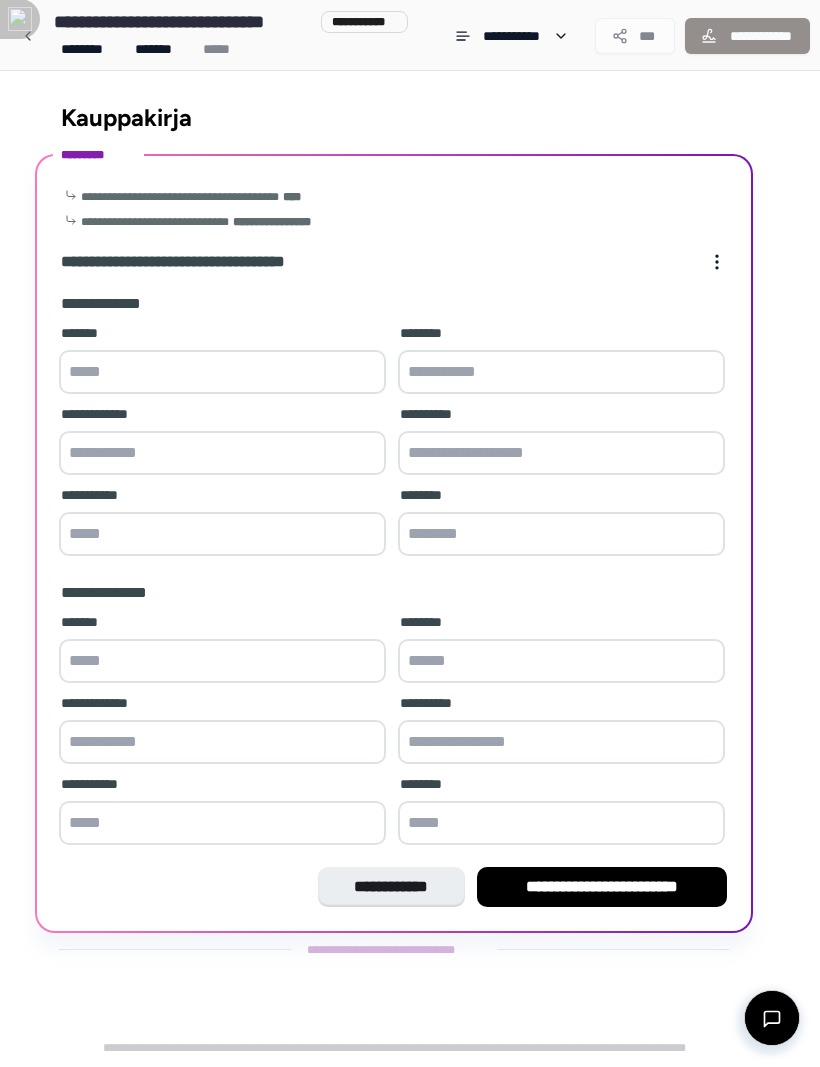 click at bounding box center (222, 373) 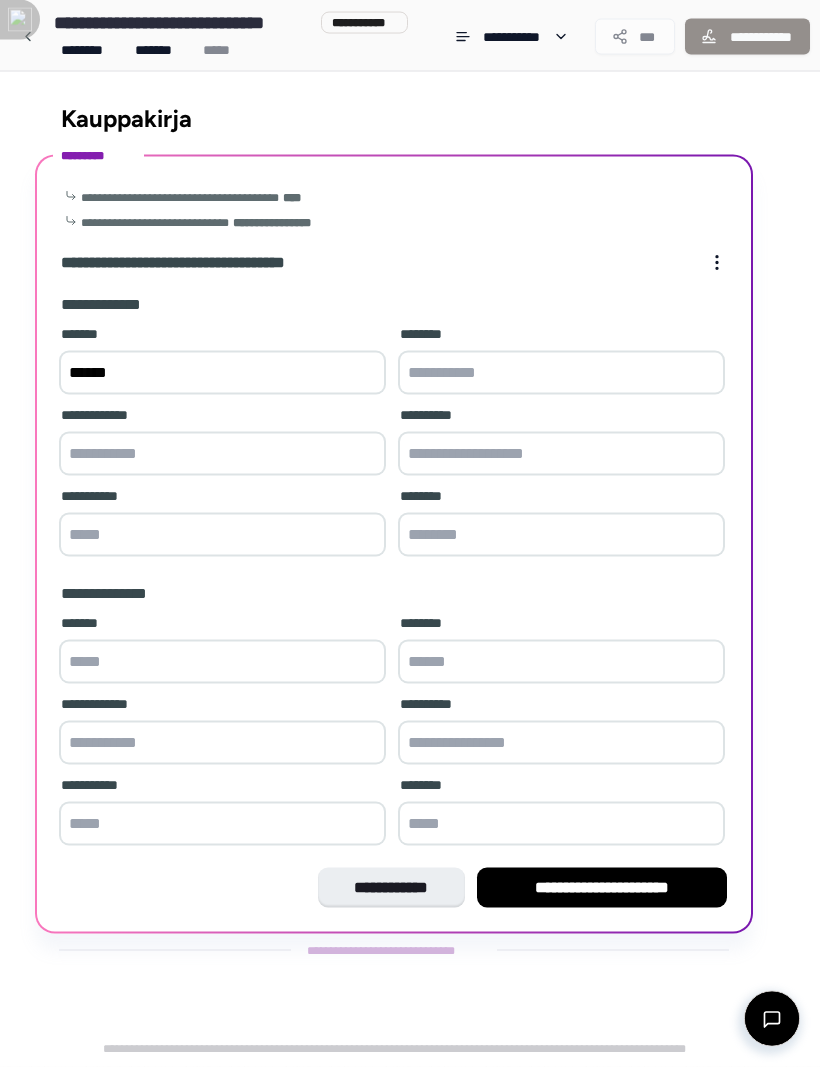 type on "******" 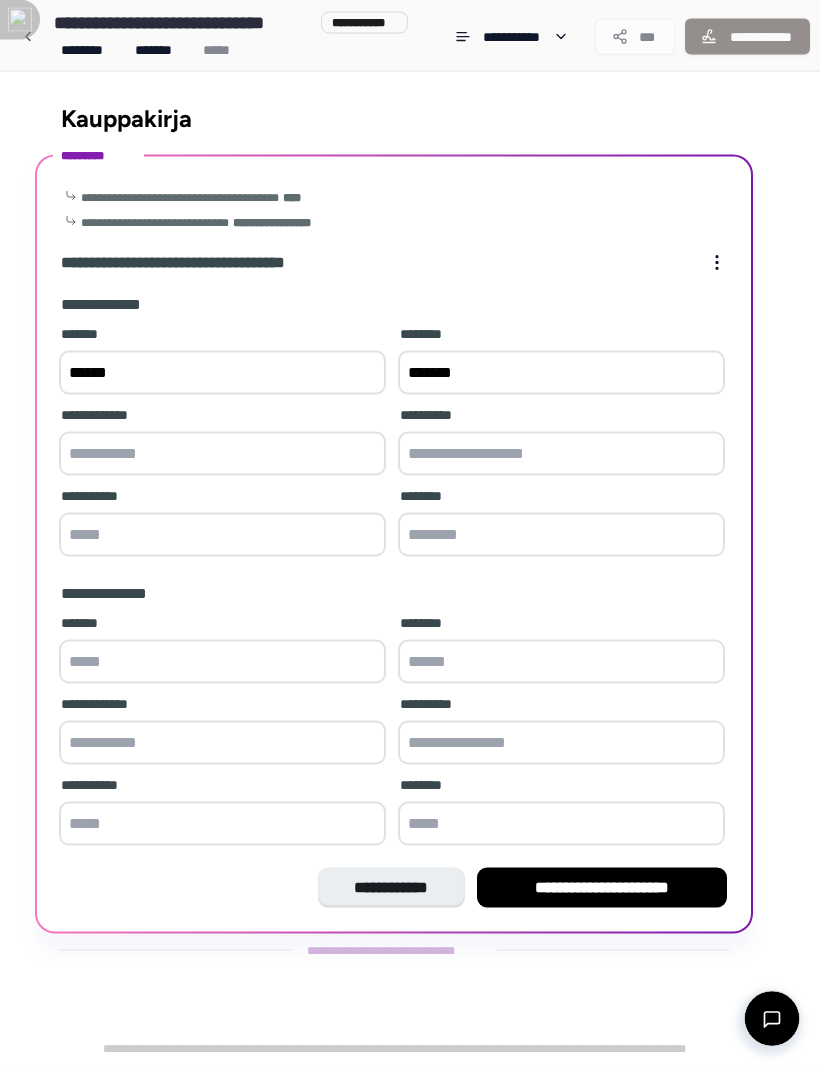 type on "*******" 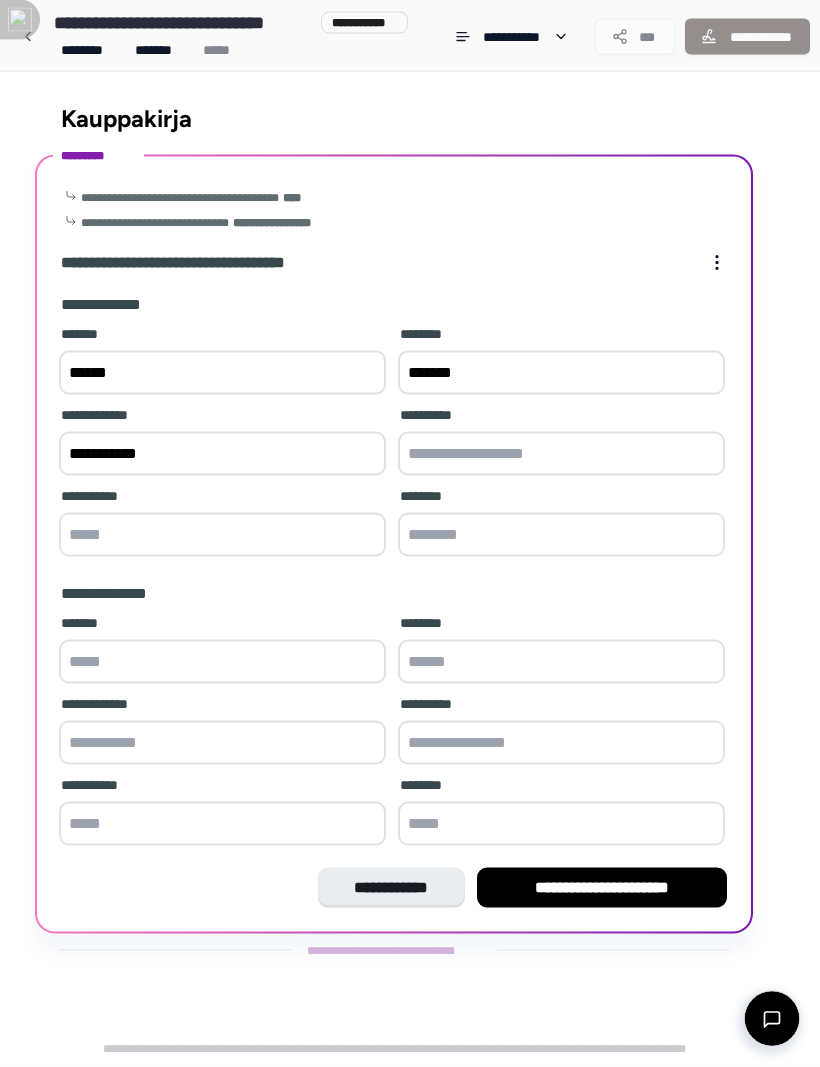 type on "**********" 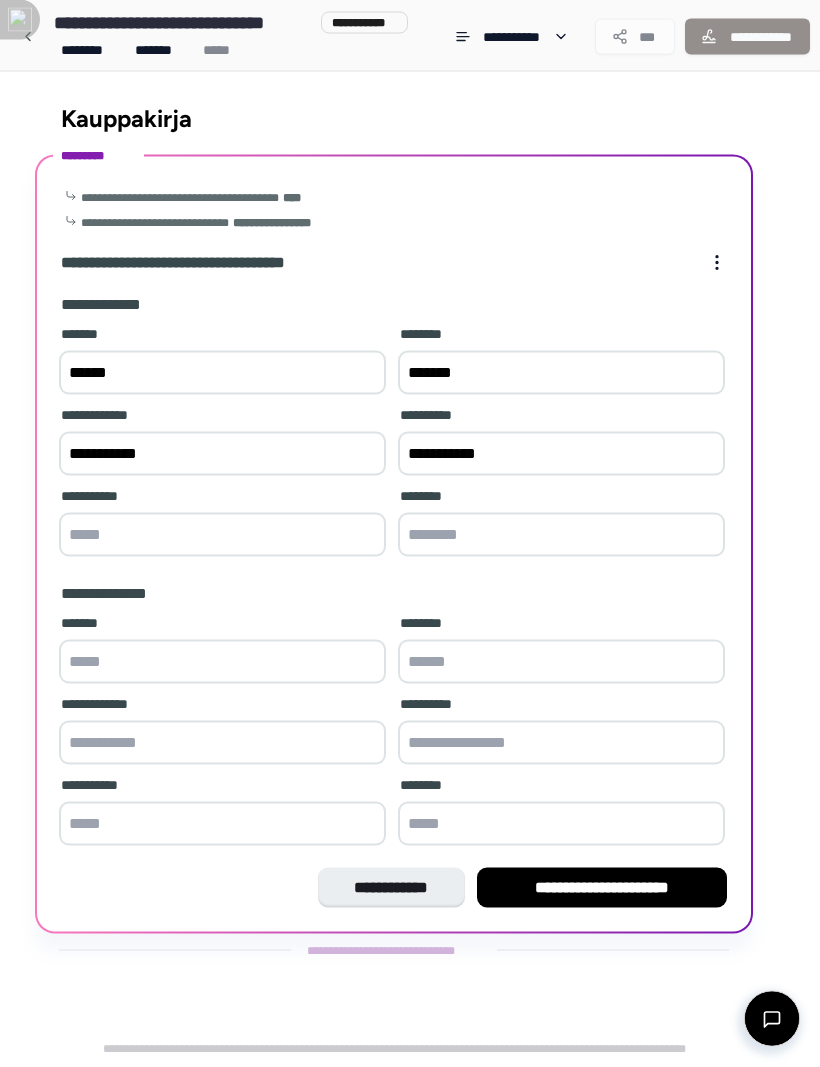 type on "**********" 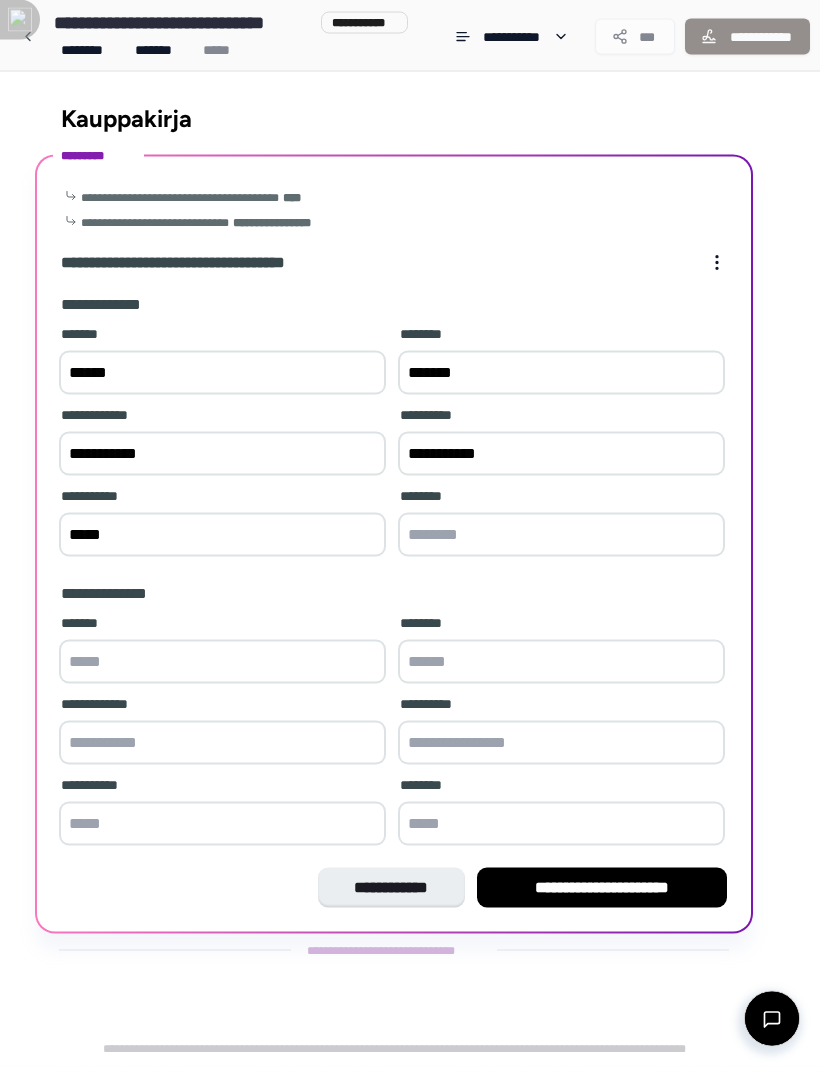 type on "*****" 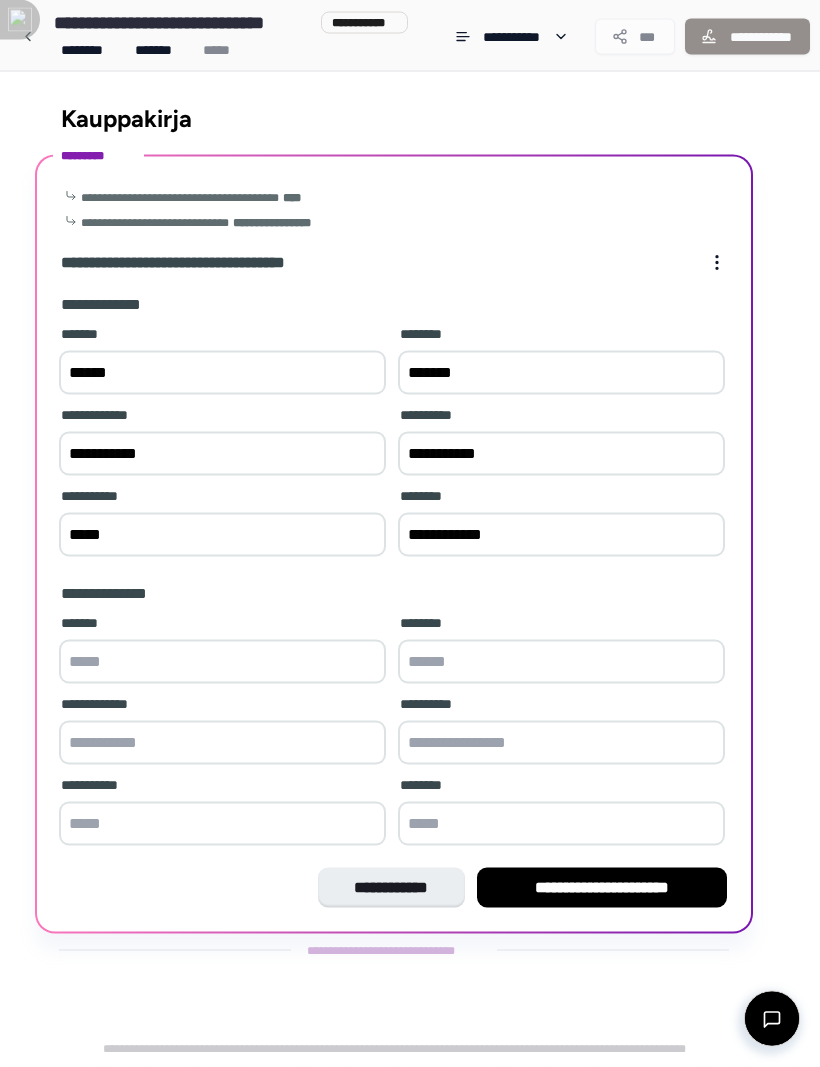 type on "**********" 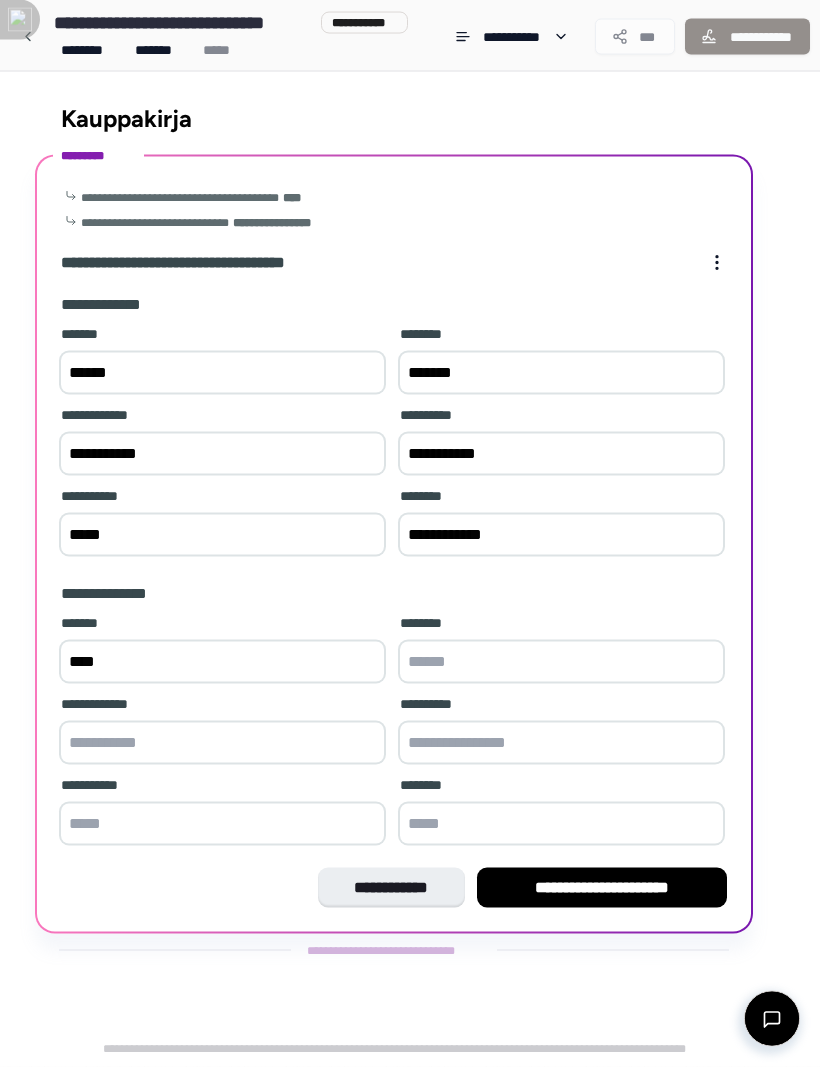 type on "****" 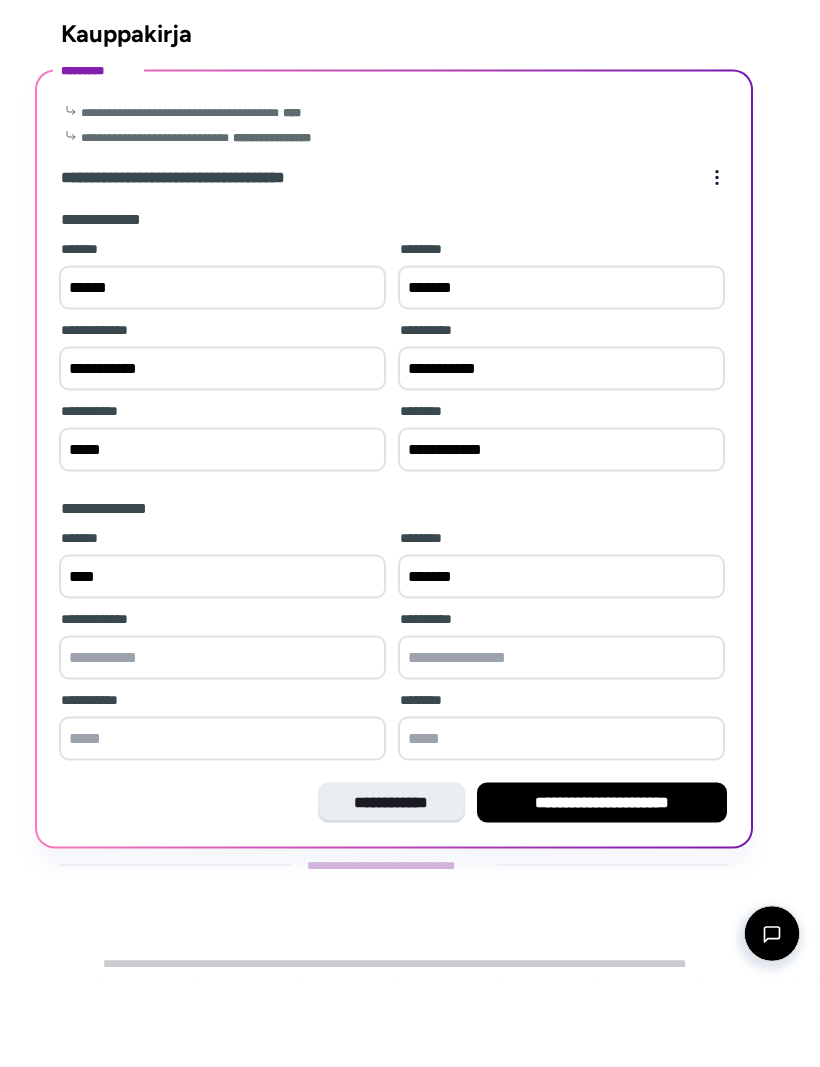 type on "*******" 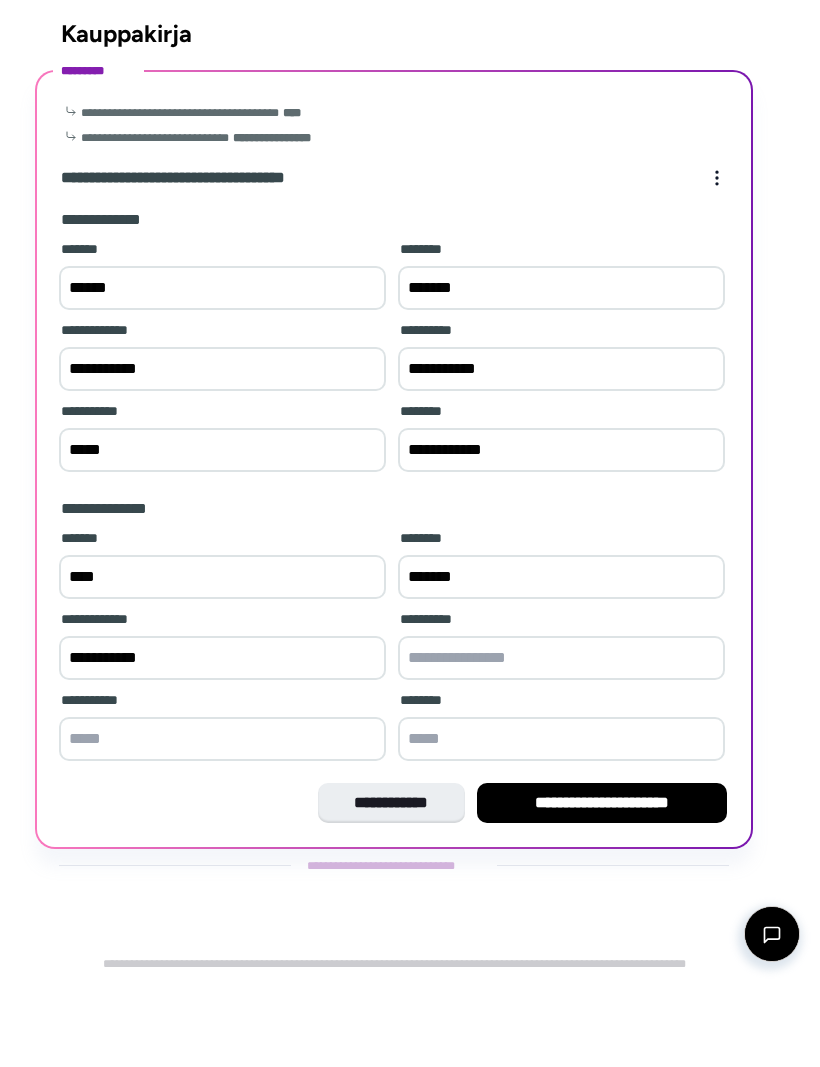 type on "**********" 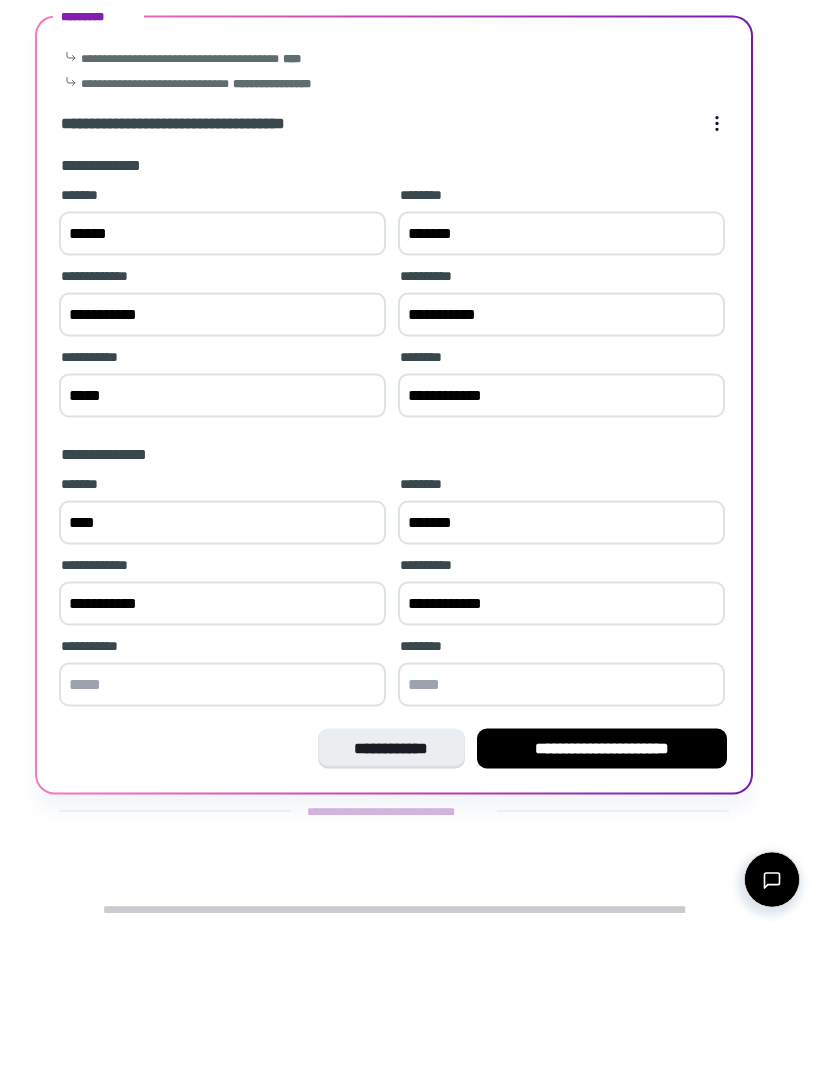 type on "**********" 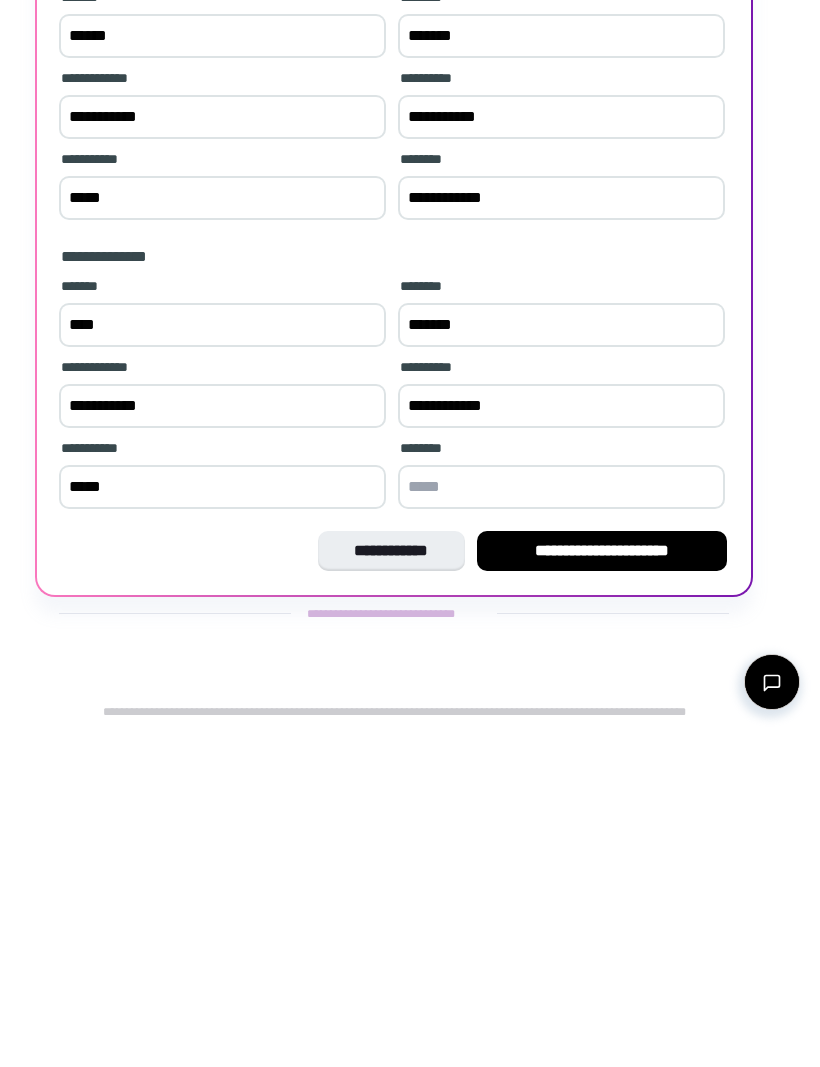 type on "*****" 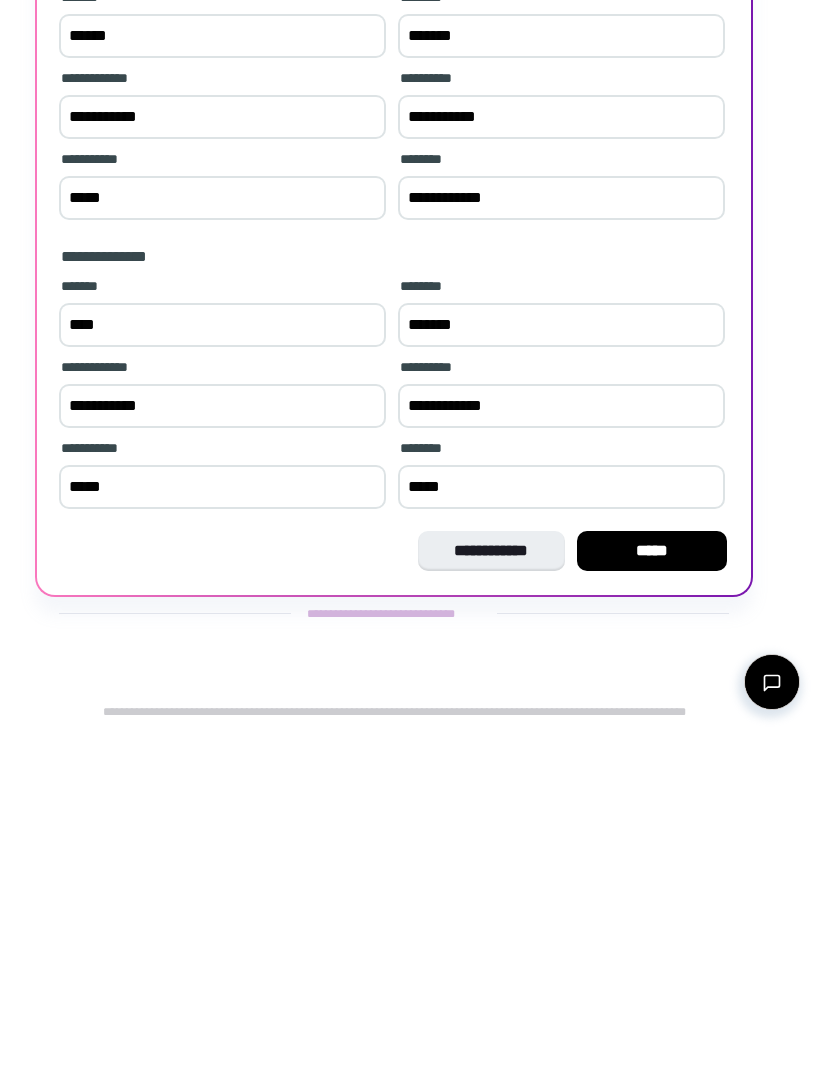 type on "******" 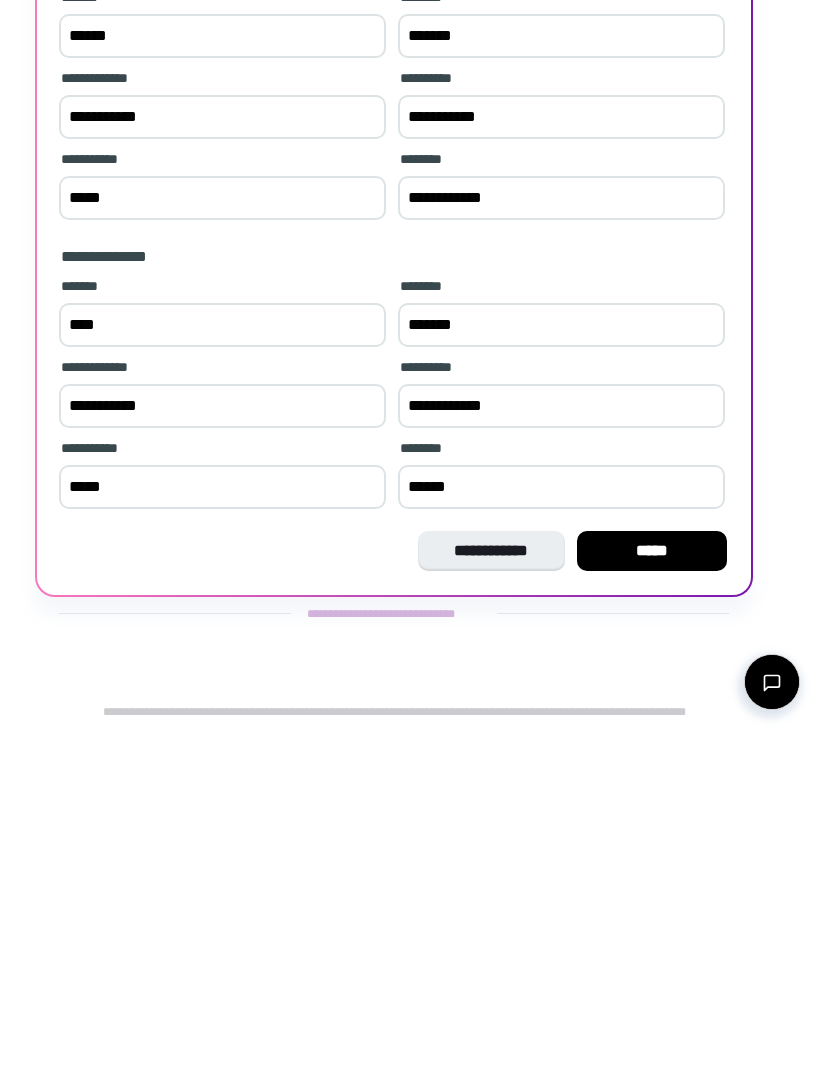 click on "*****" at bounding box center [652, 888] 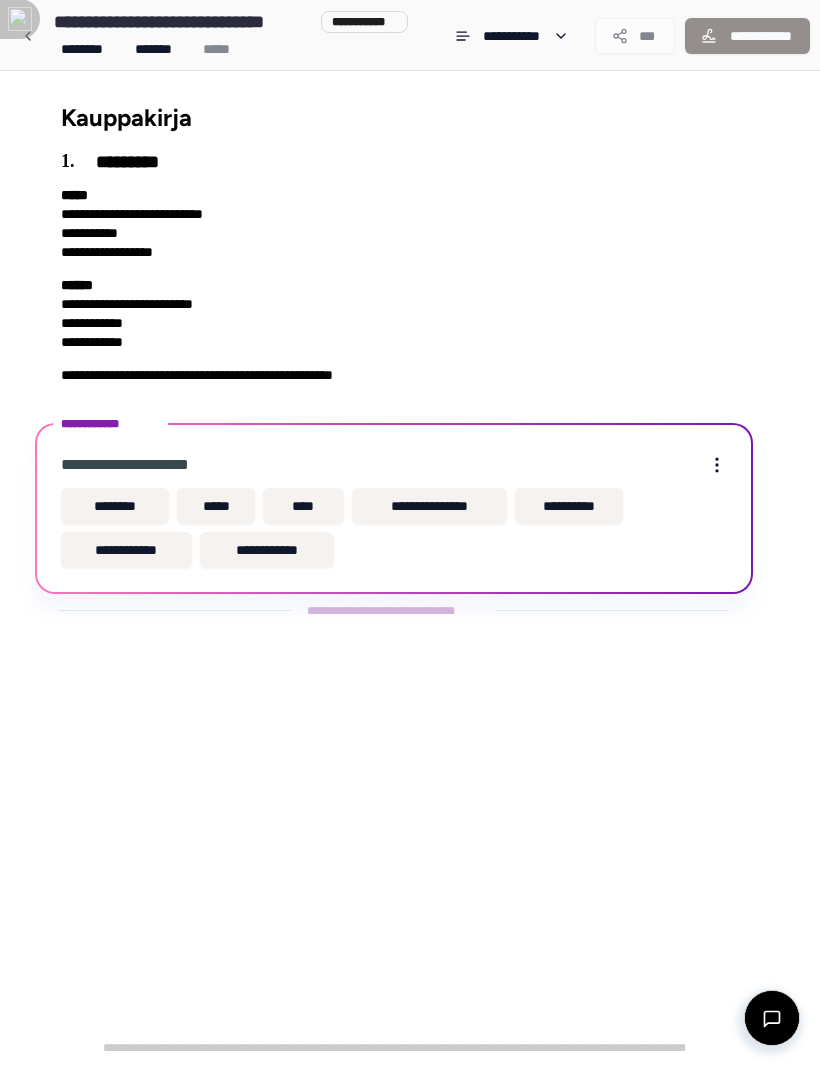 click on "****" at bounding box center [303, 507] 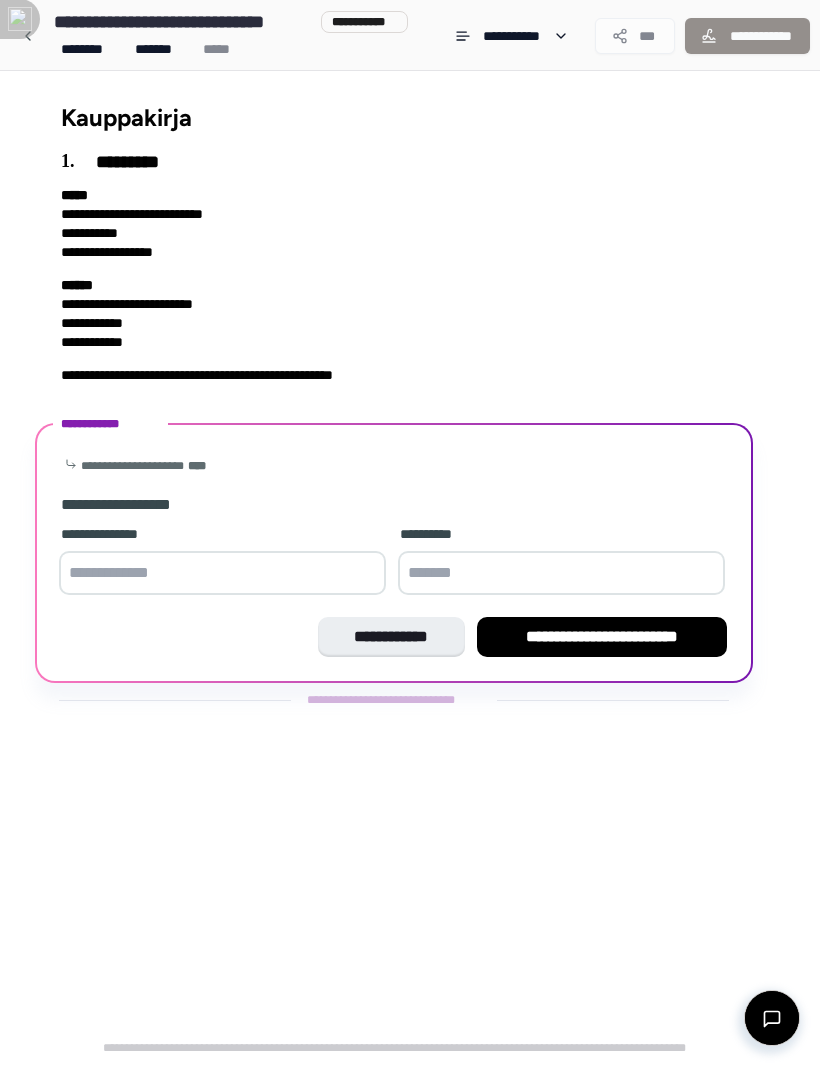 click at bounding box center [222, 574] 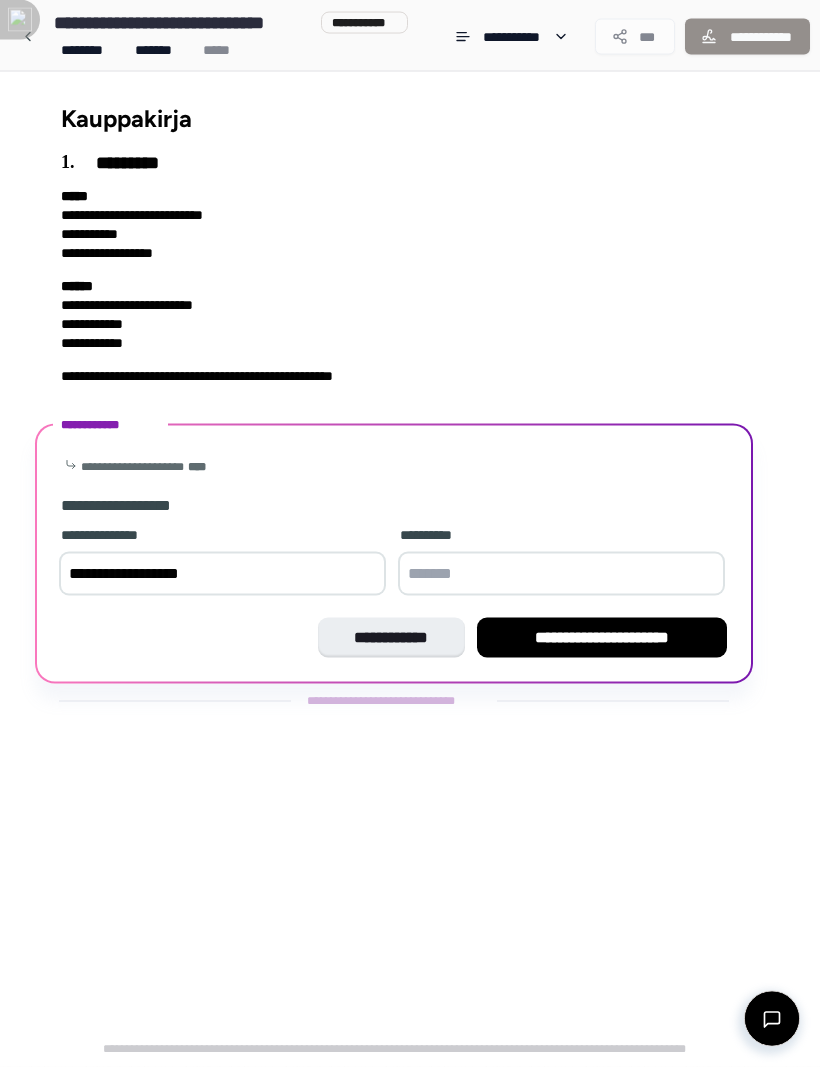 type on "**********" 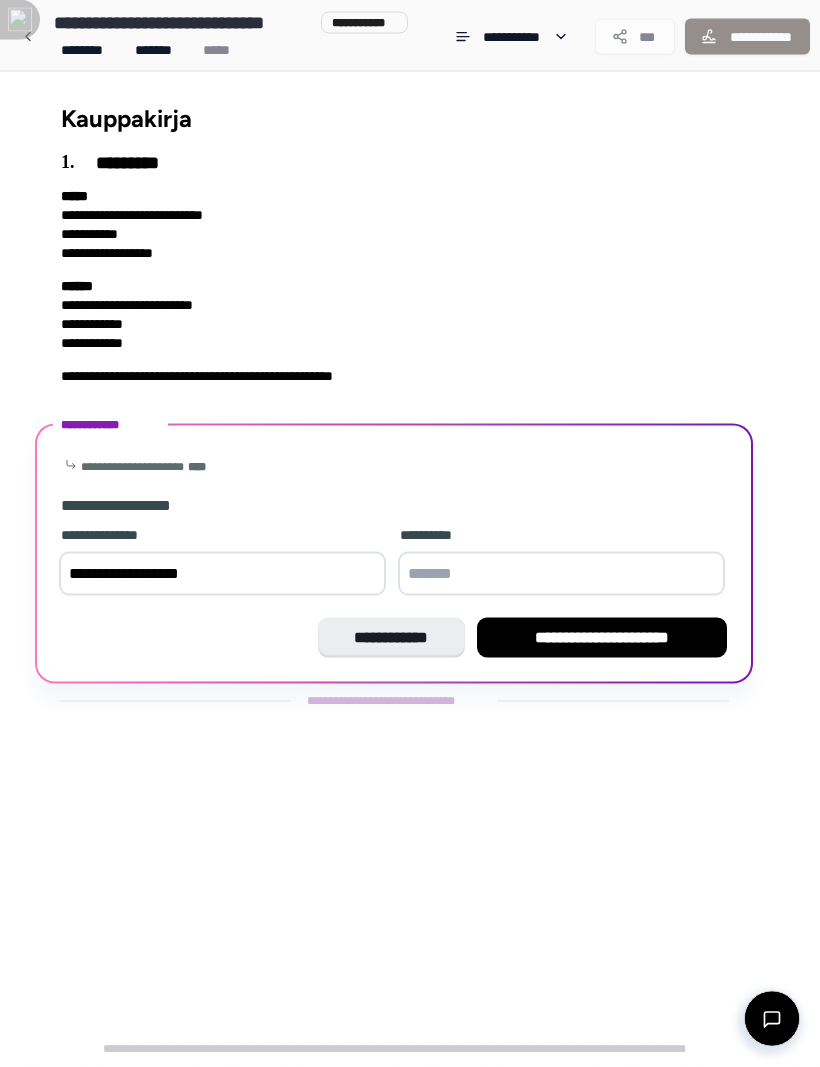 click at bounding box center (561, 574) 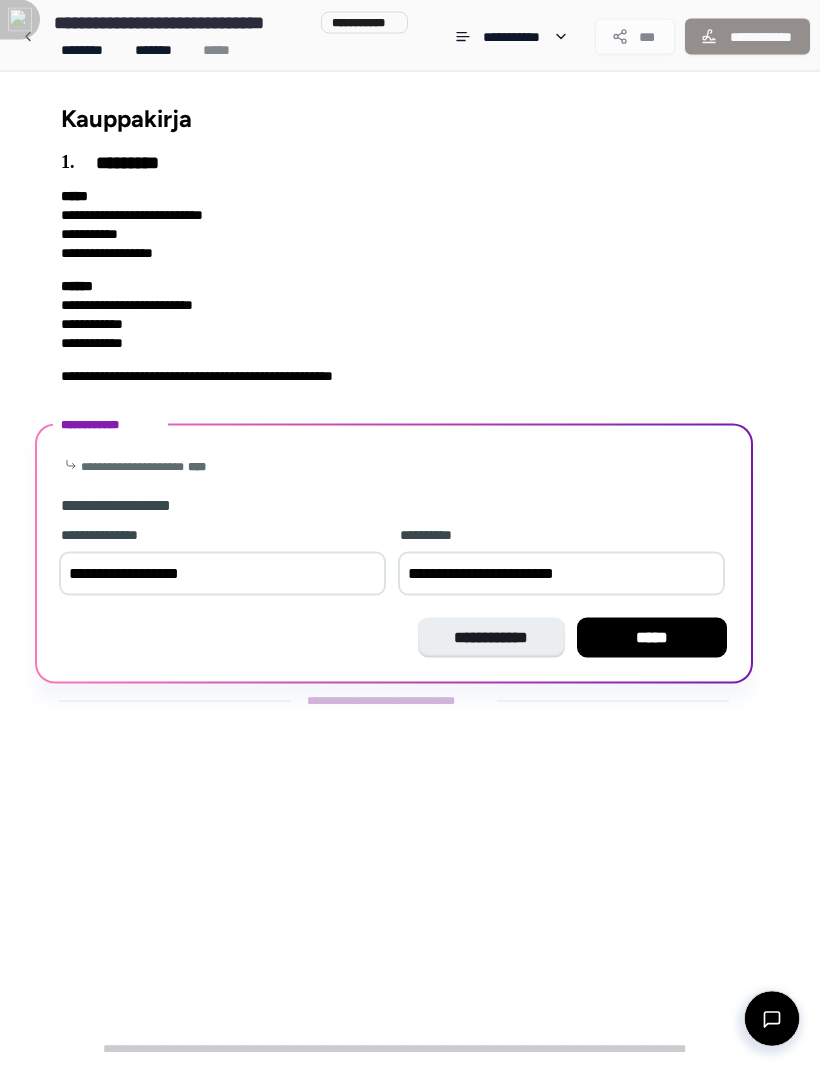 type on "**********" 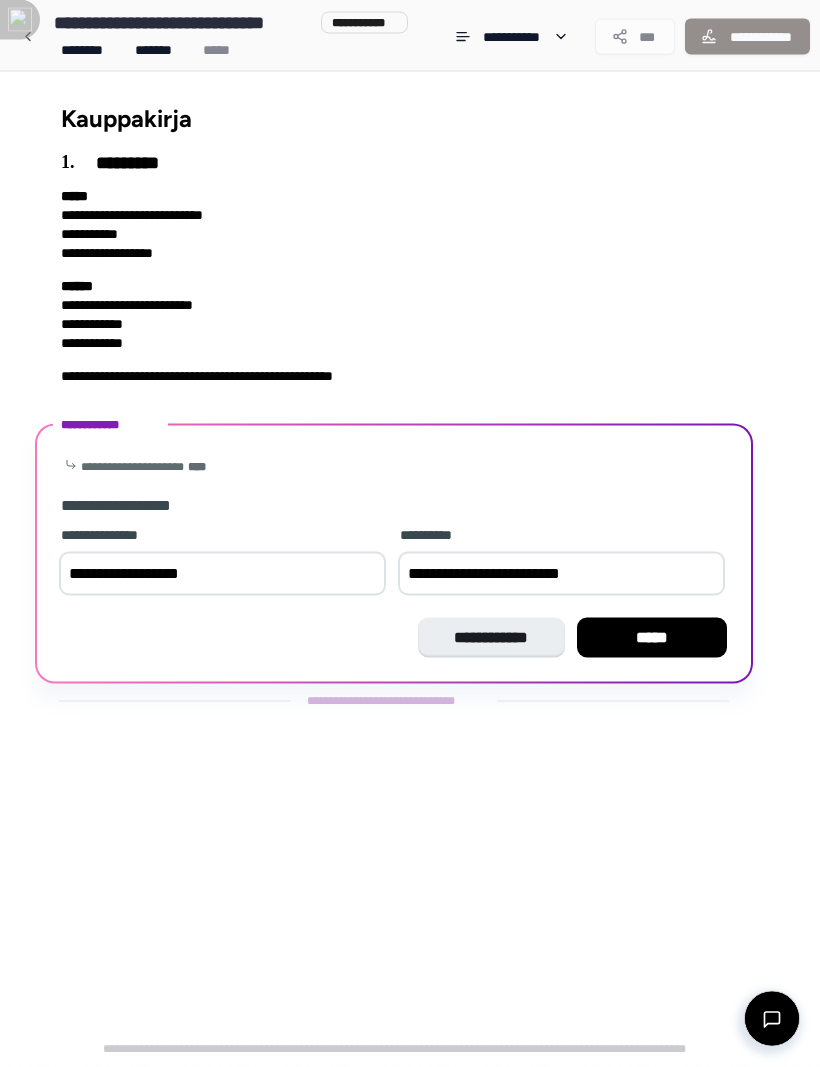 click on "*****" at bounding box center [652, 638] 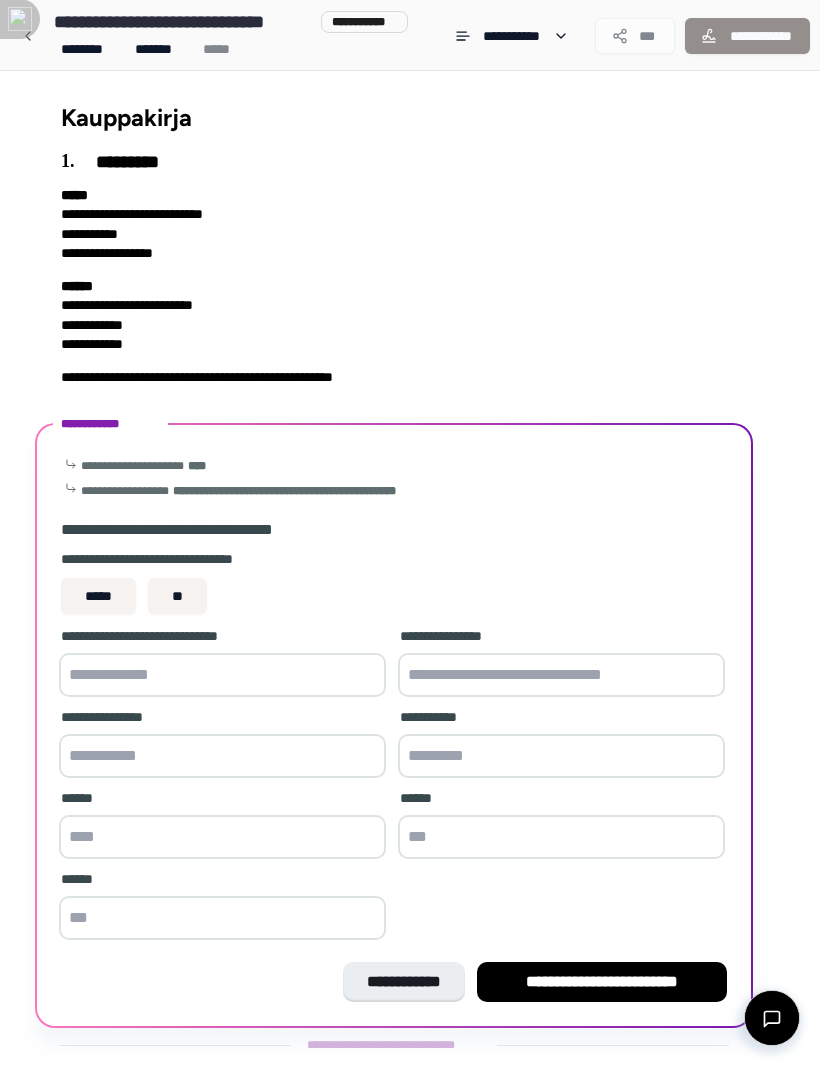 scroll, scrollTop: 41, scrollLeft: 0, axis: vertical 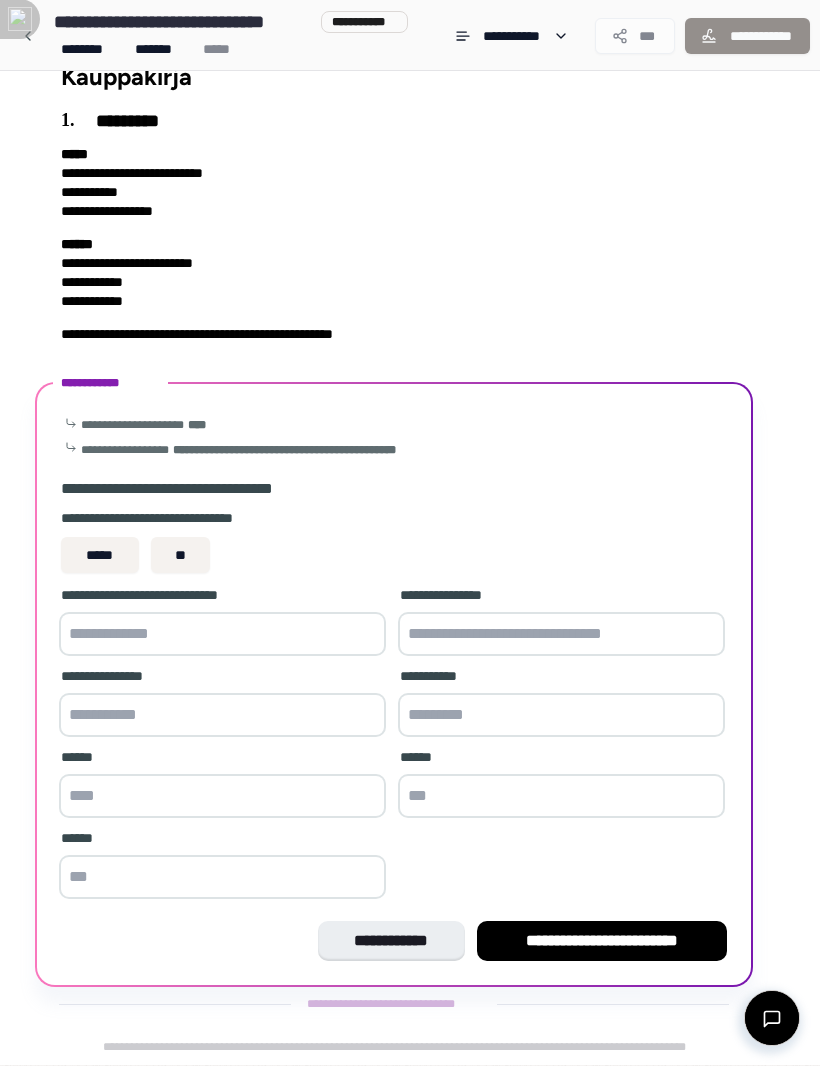 click at bounding box center (222, 635) 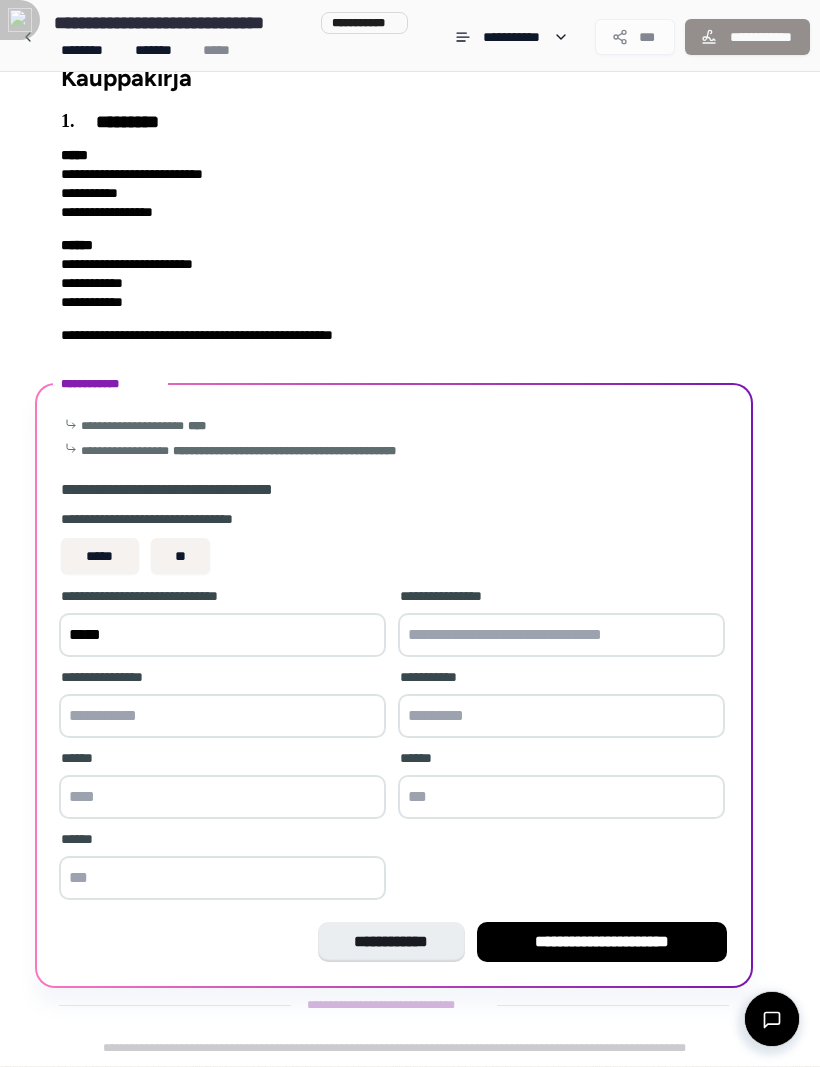 type on "*****" 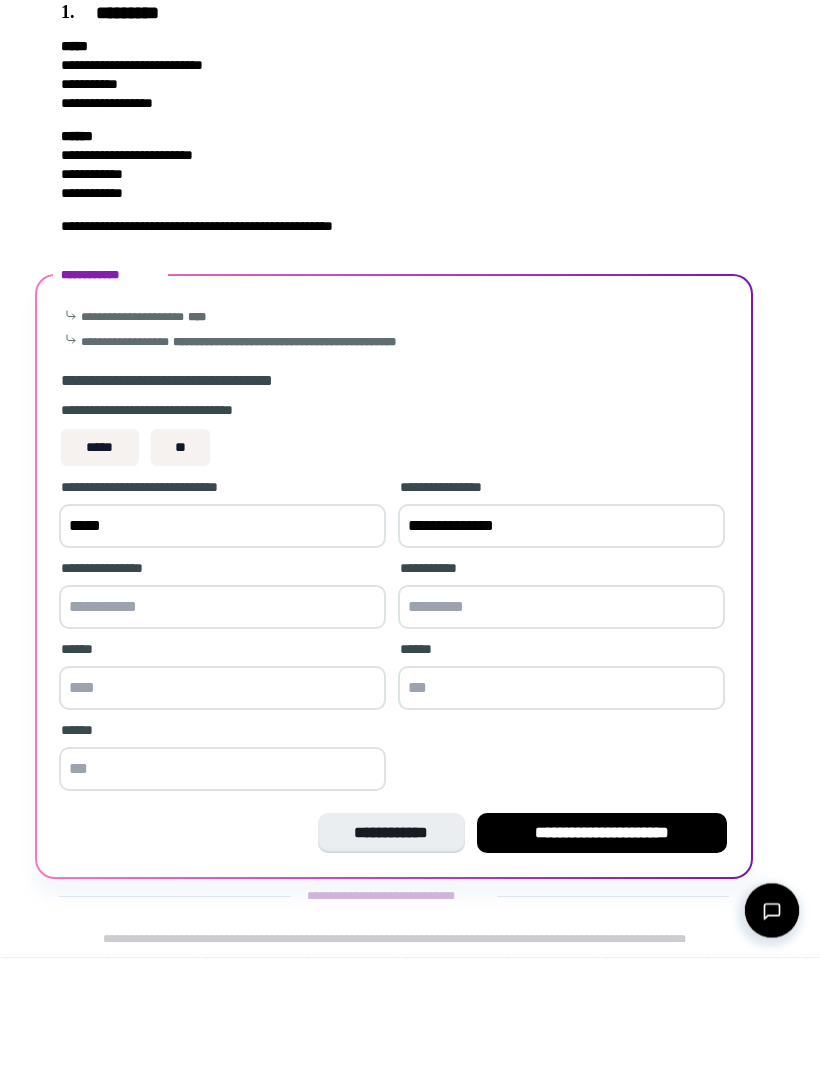 type on "**********" 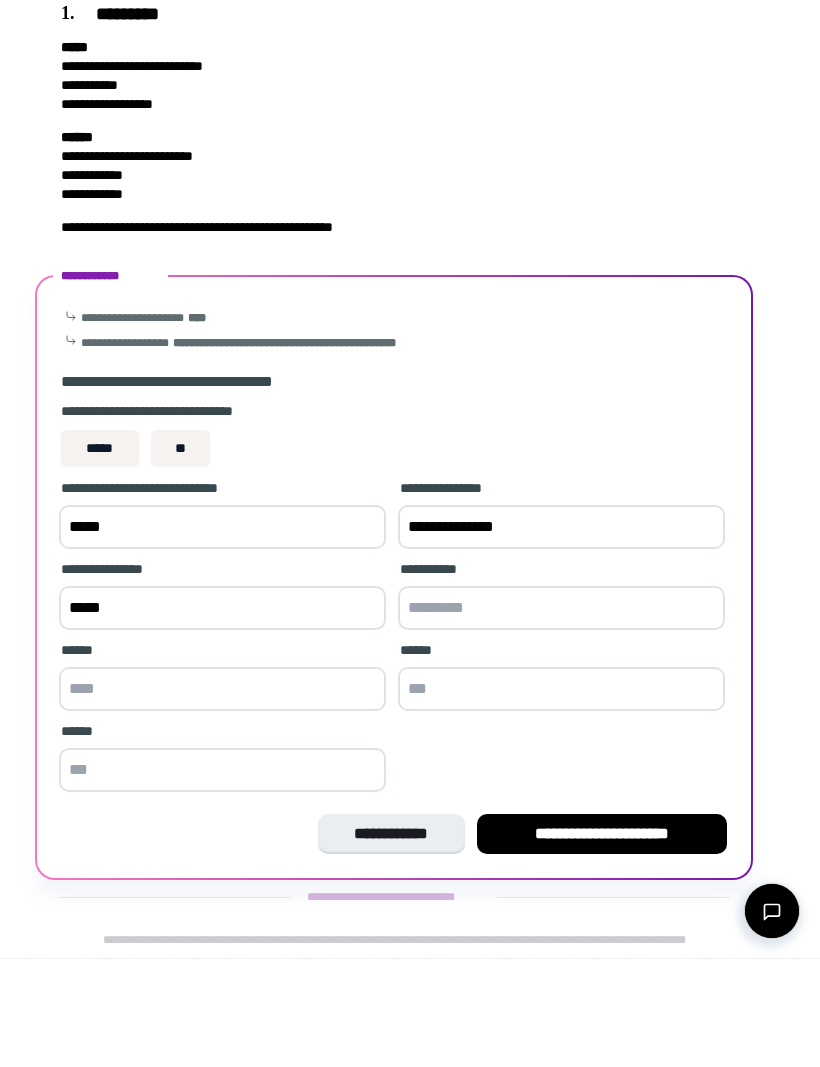 type on "*****" 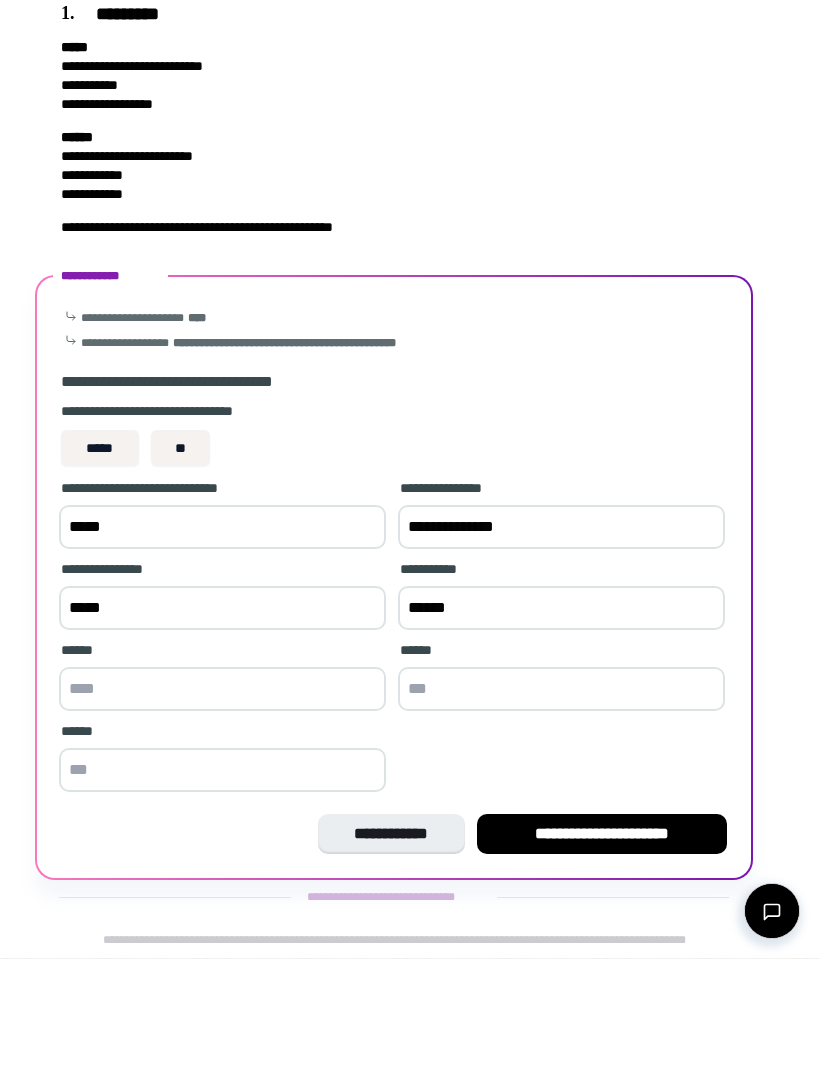 type on "******" 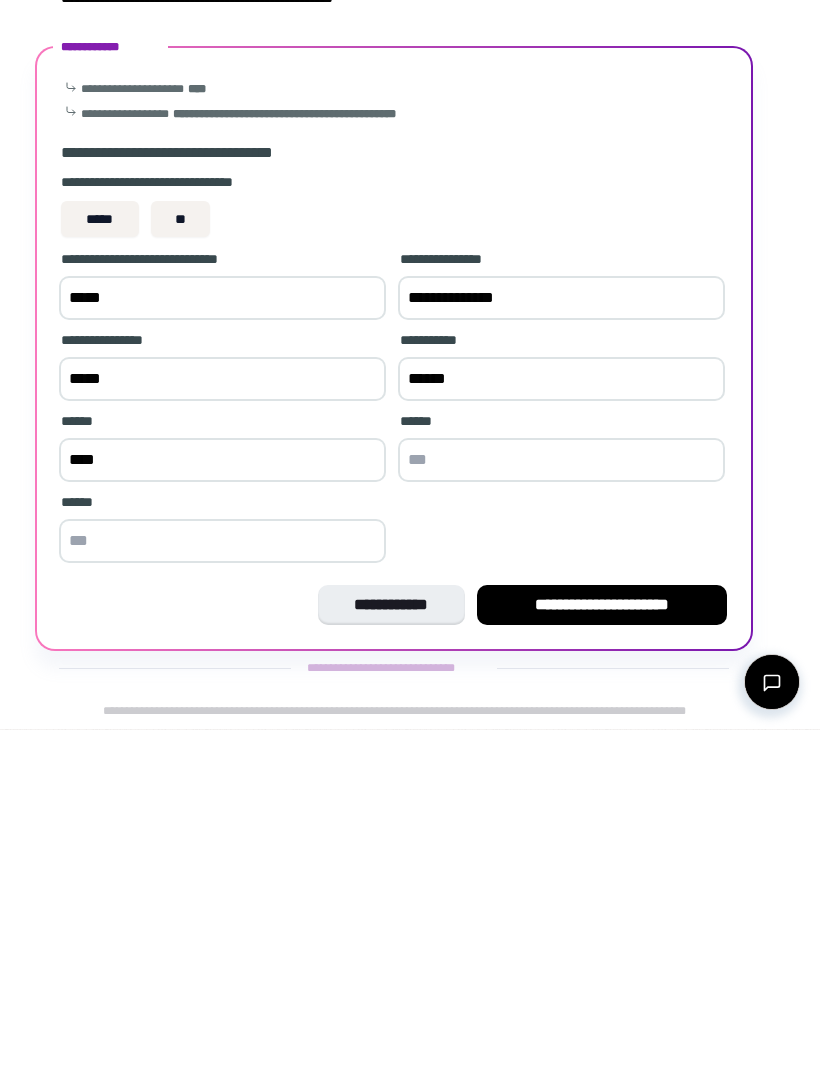 type on "****" 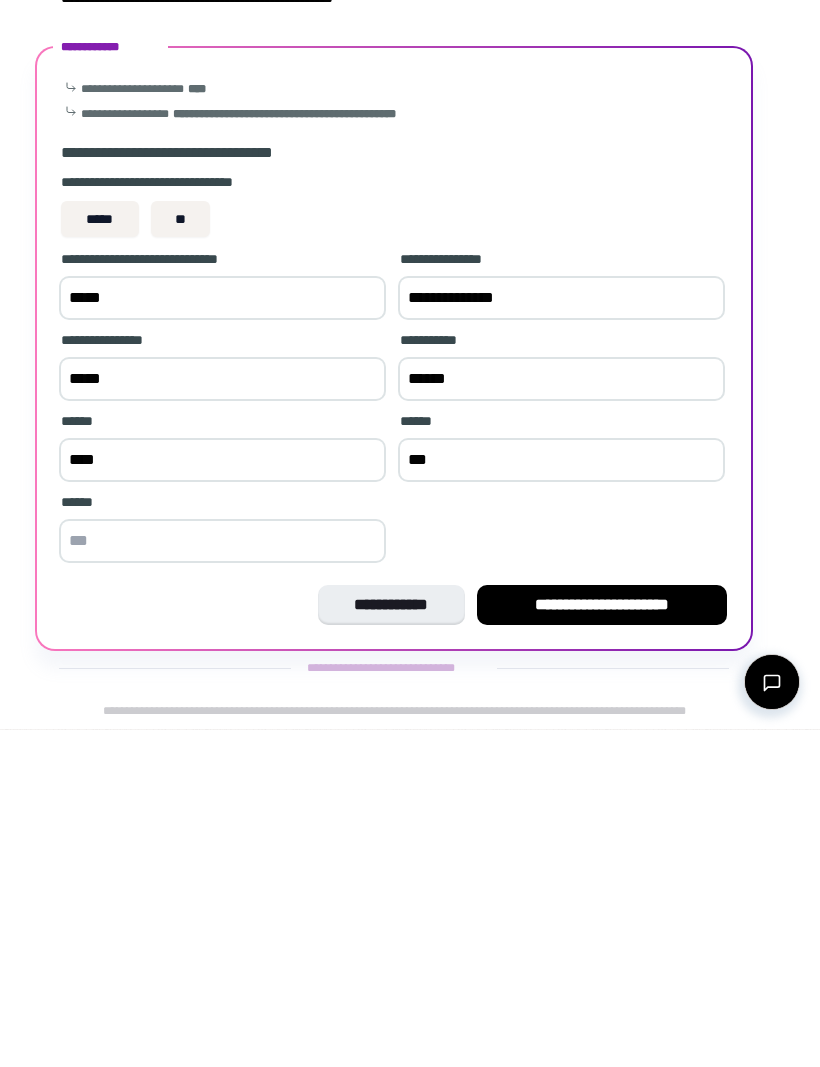 type on "***" 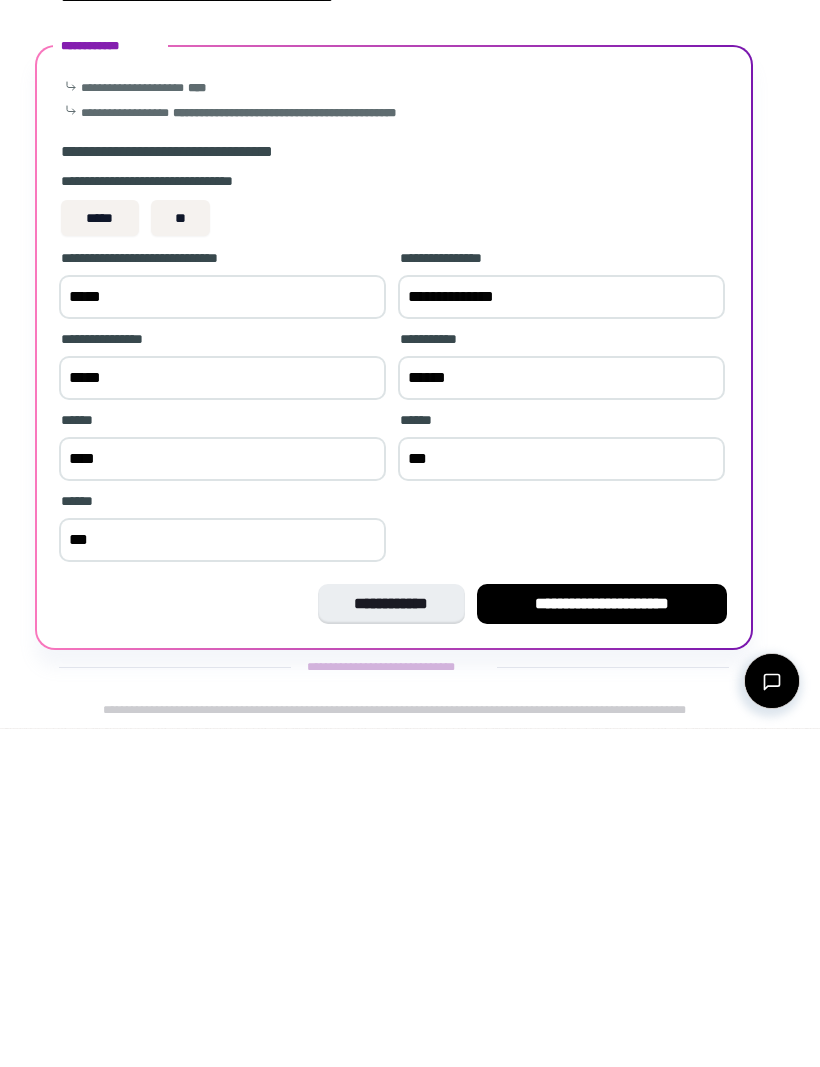 scroll, scrollTop: 42, scrollLeft: 0, axis: vertical 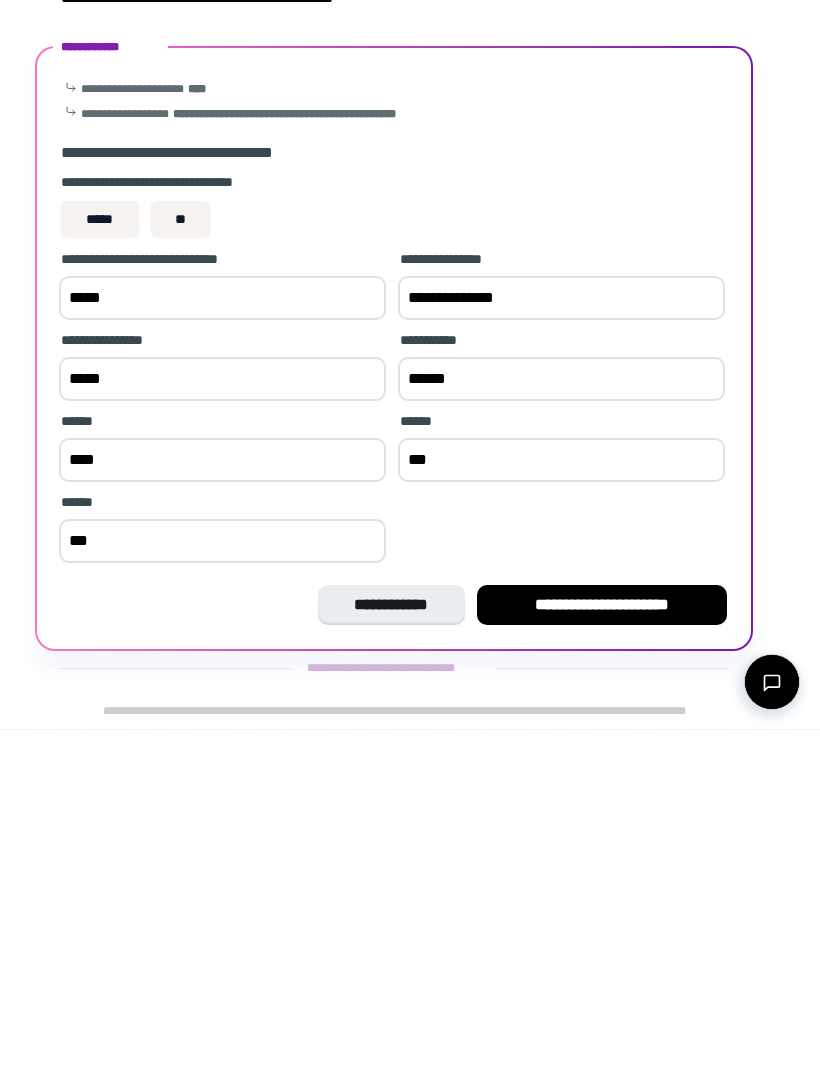 type on "***" 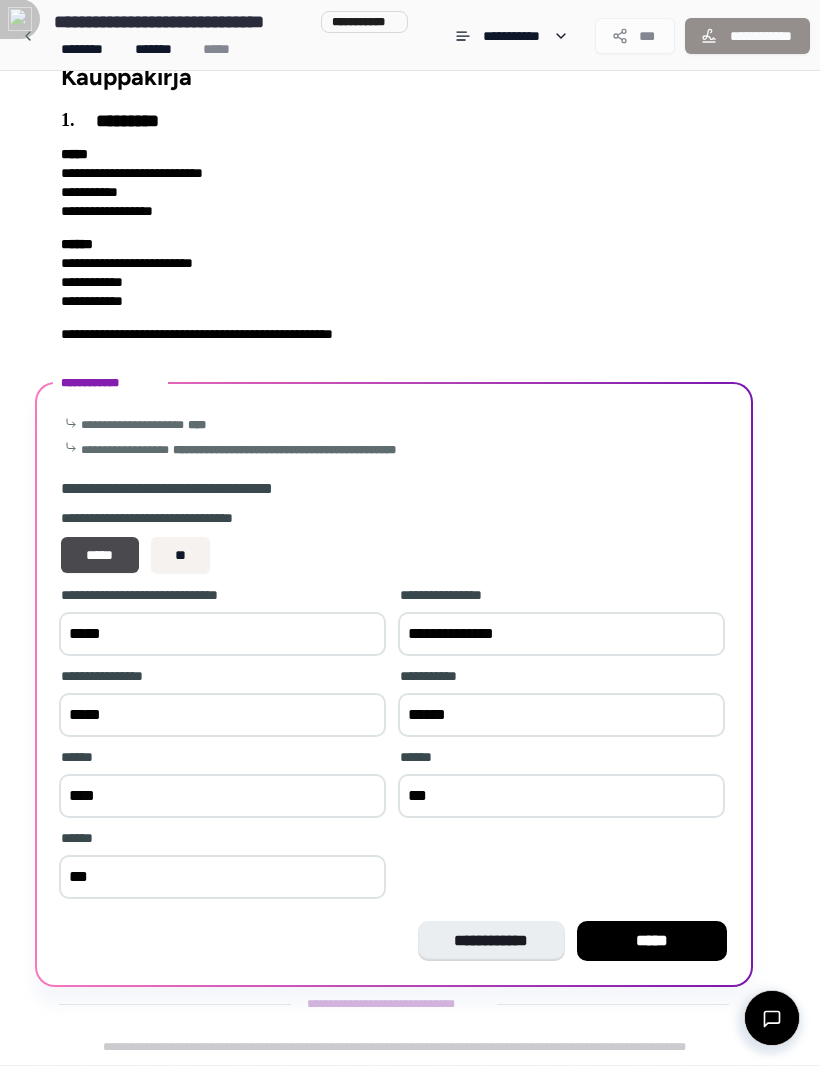 click on "*****" at bounding box center [652, 942] 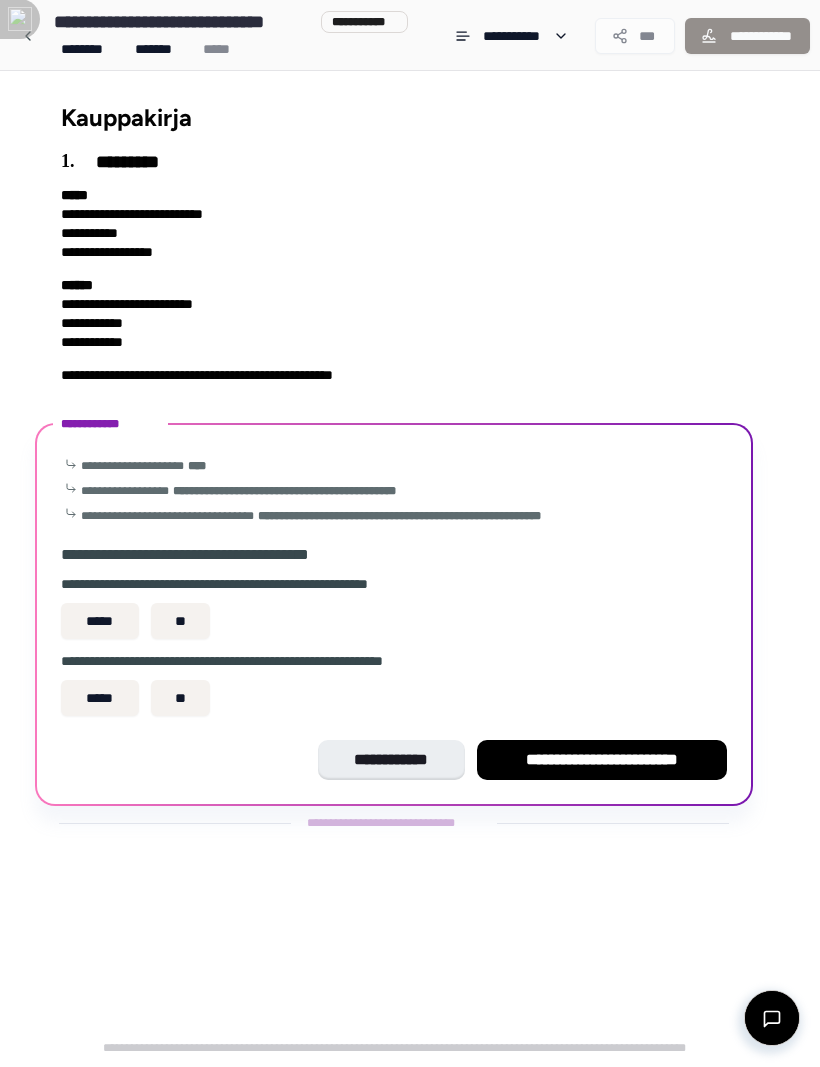 click on "*****" at bounding box center (100, 622) 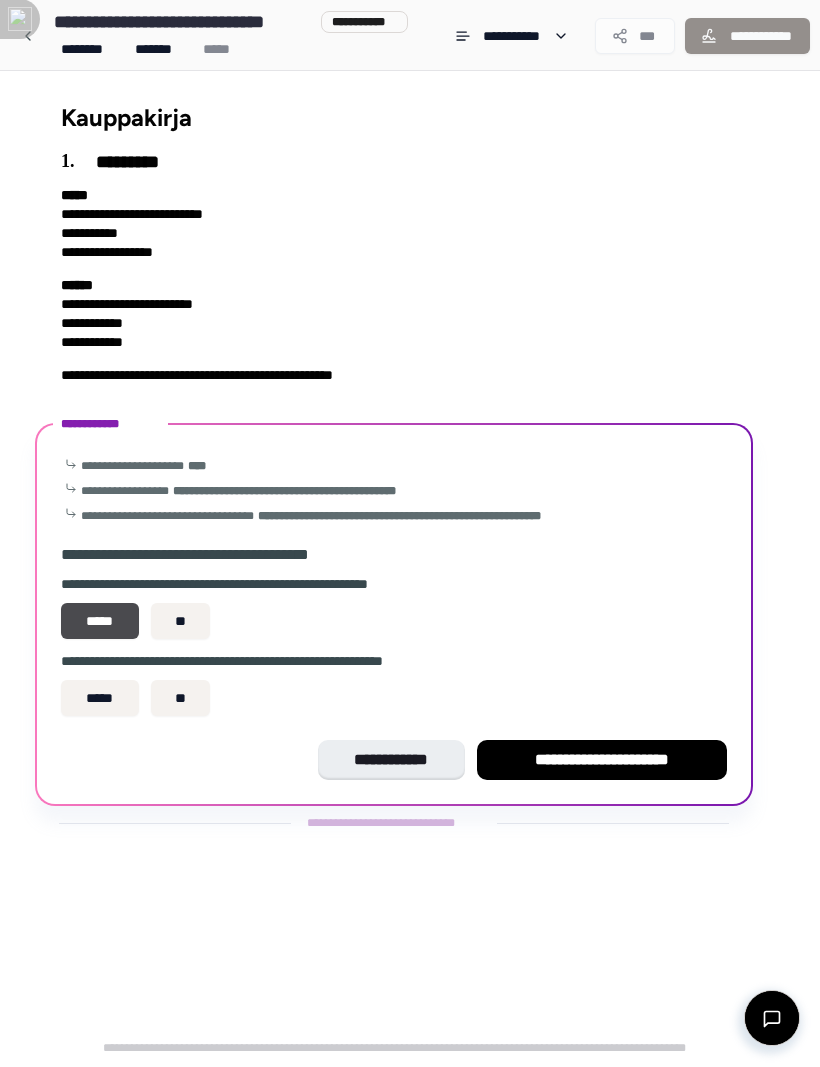 click on "*****" at bounding box center (100, 699) 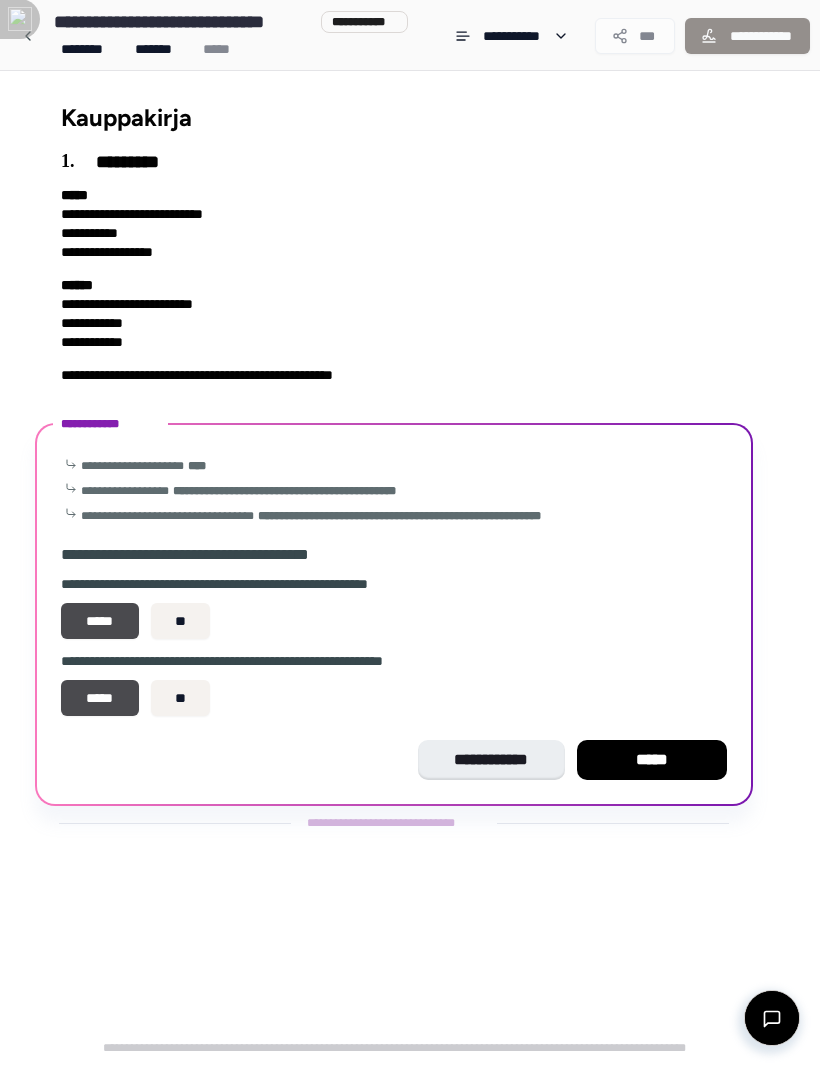click on "*****" at bounding box center (652, 761) 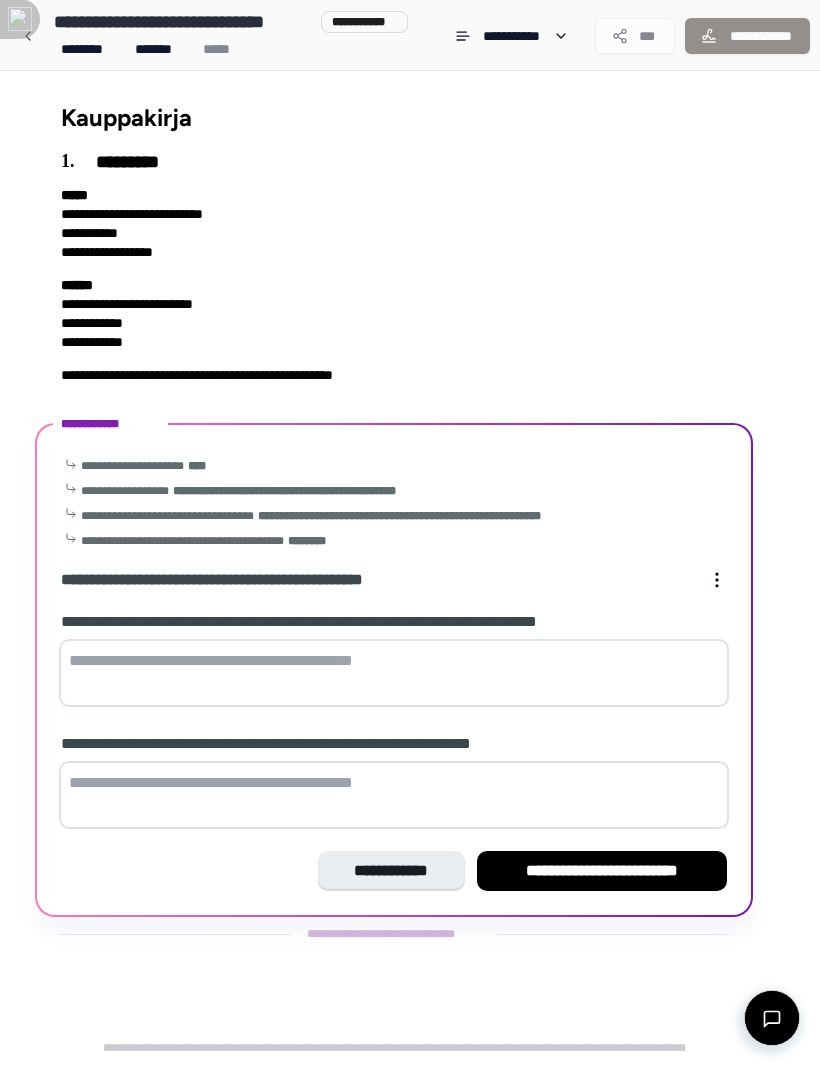 click at bounding box center (394, 674) 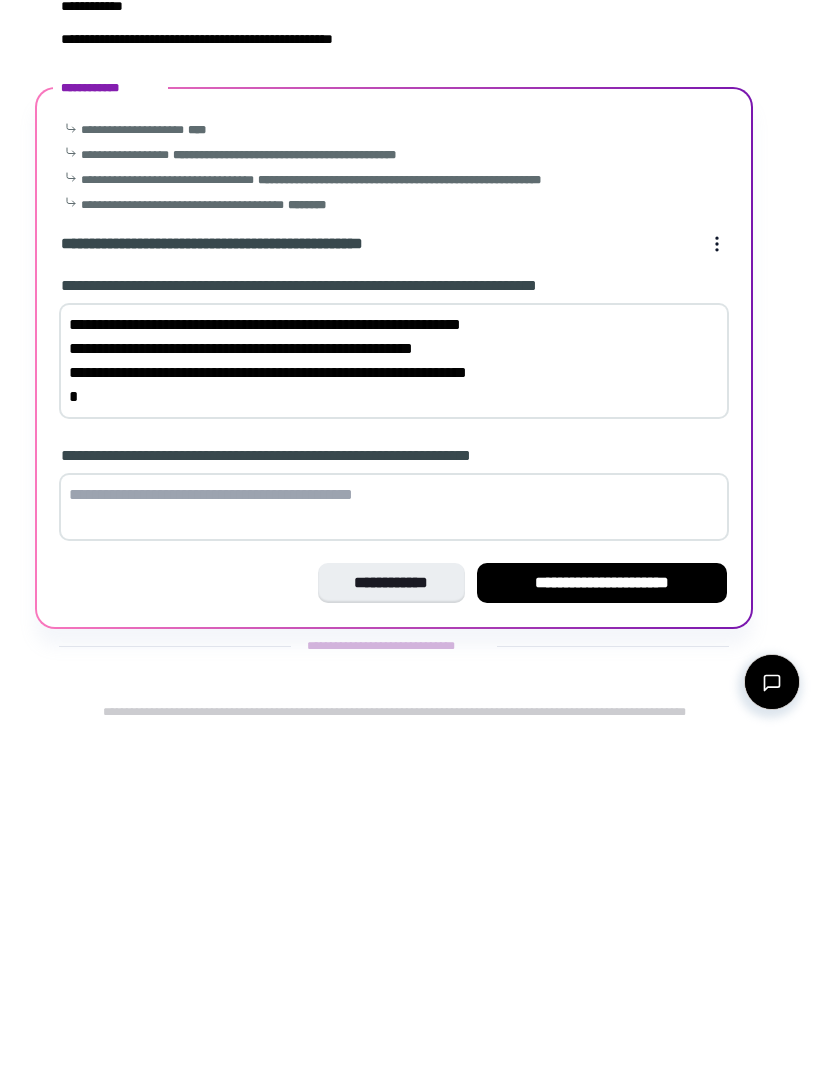 scroll, scrollTop: 0, scrollLeft: 0, axis: both 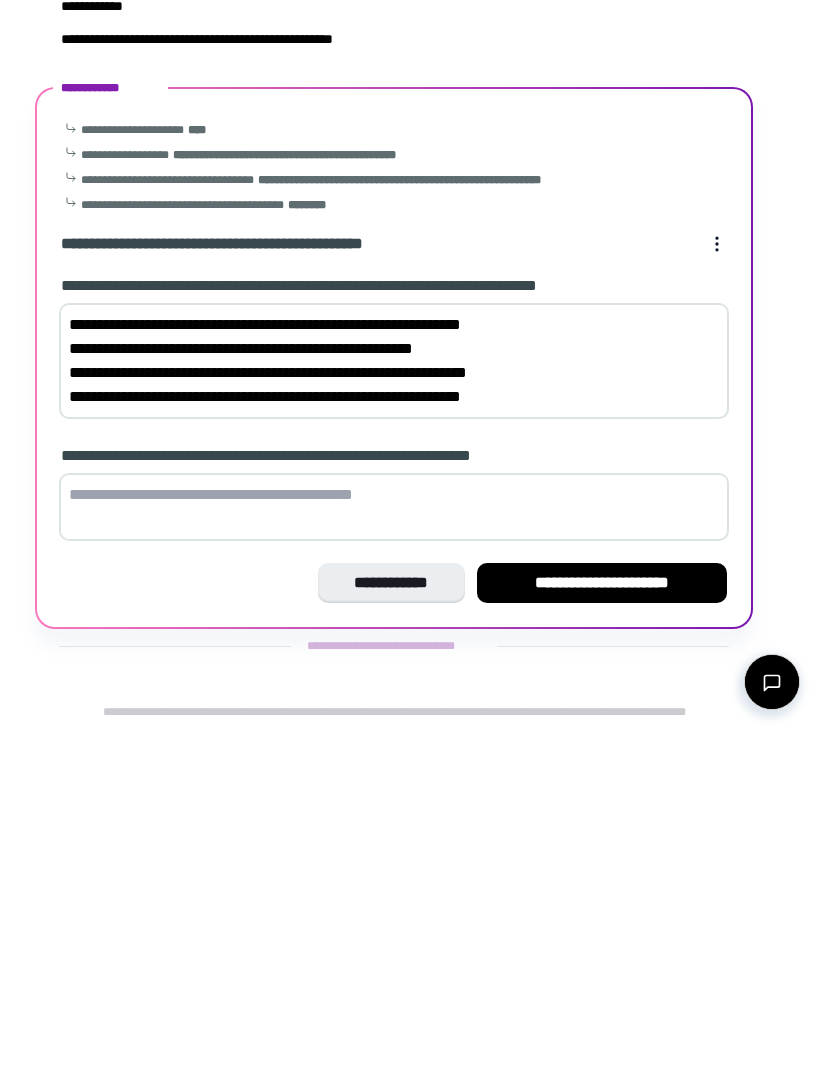type on "**********" 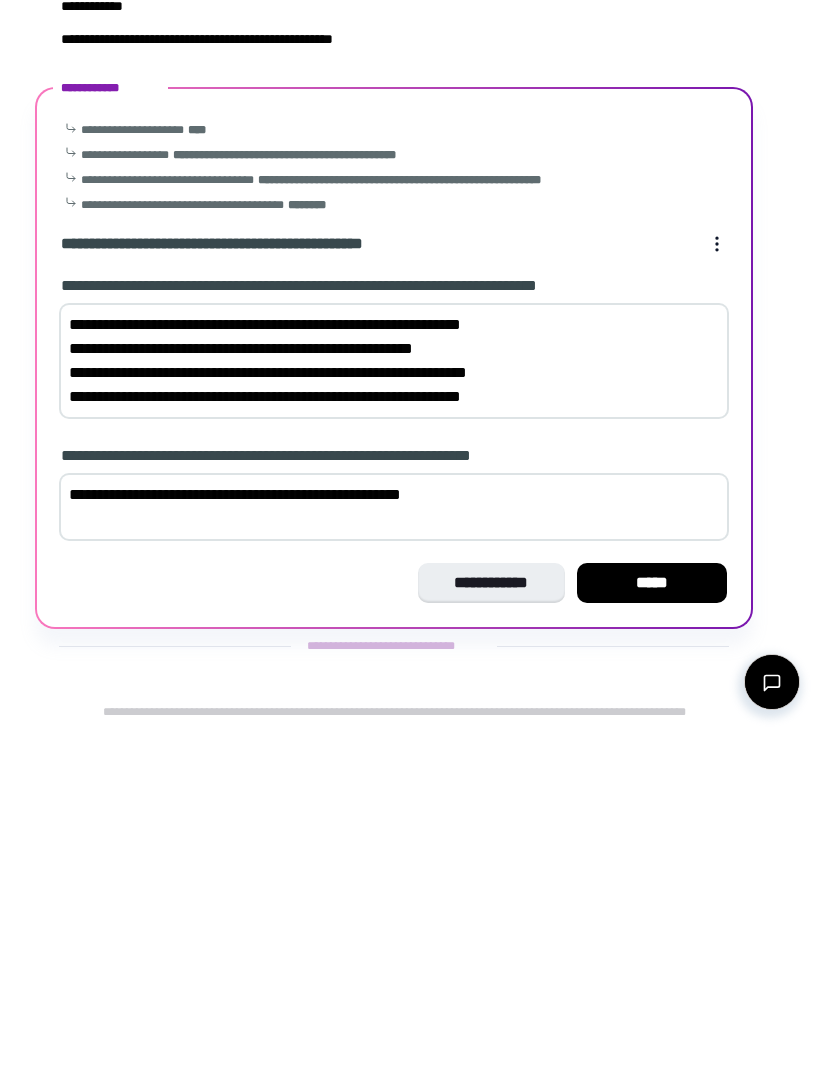 click on "**********" at bounding box center [394, 844] 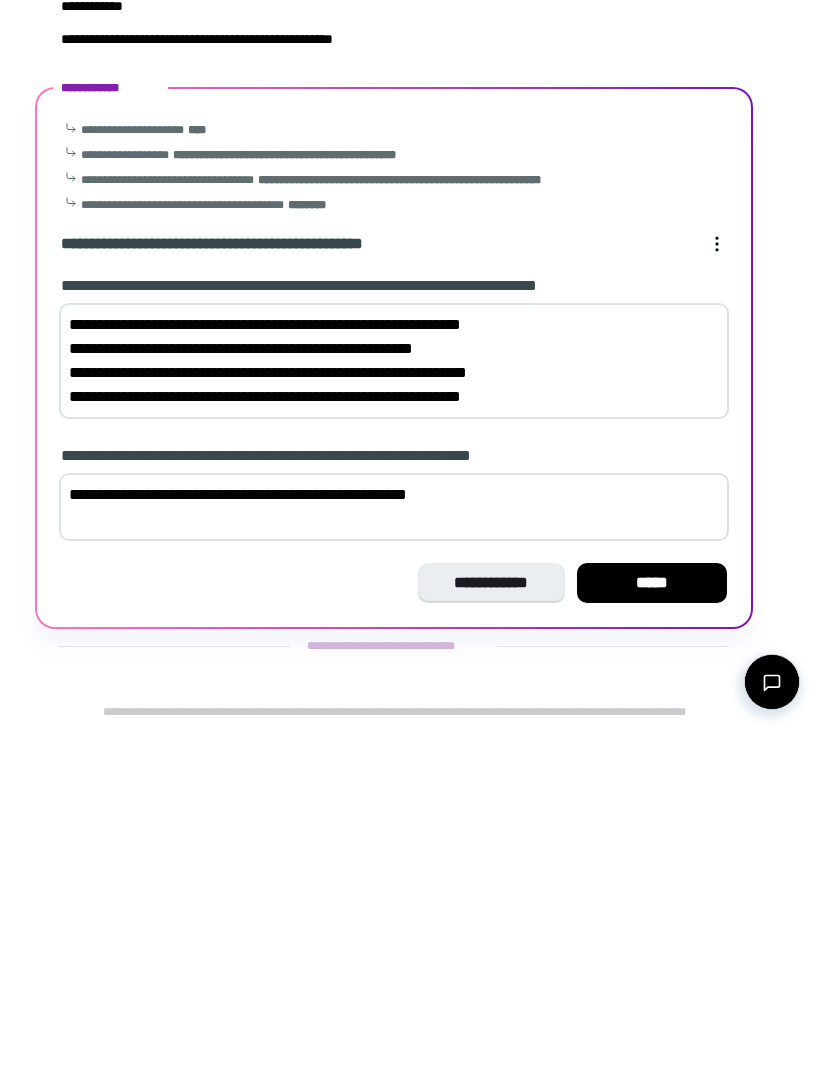 click on "**********" at bounding box center (394, 844) 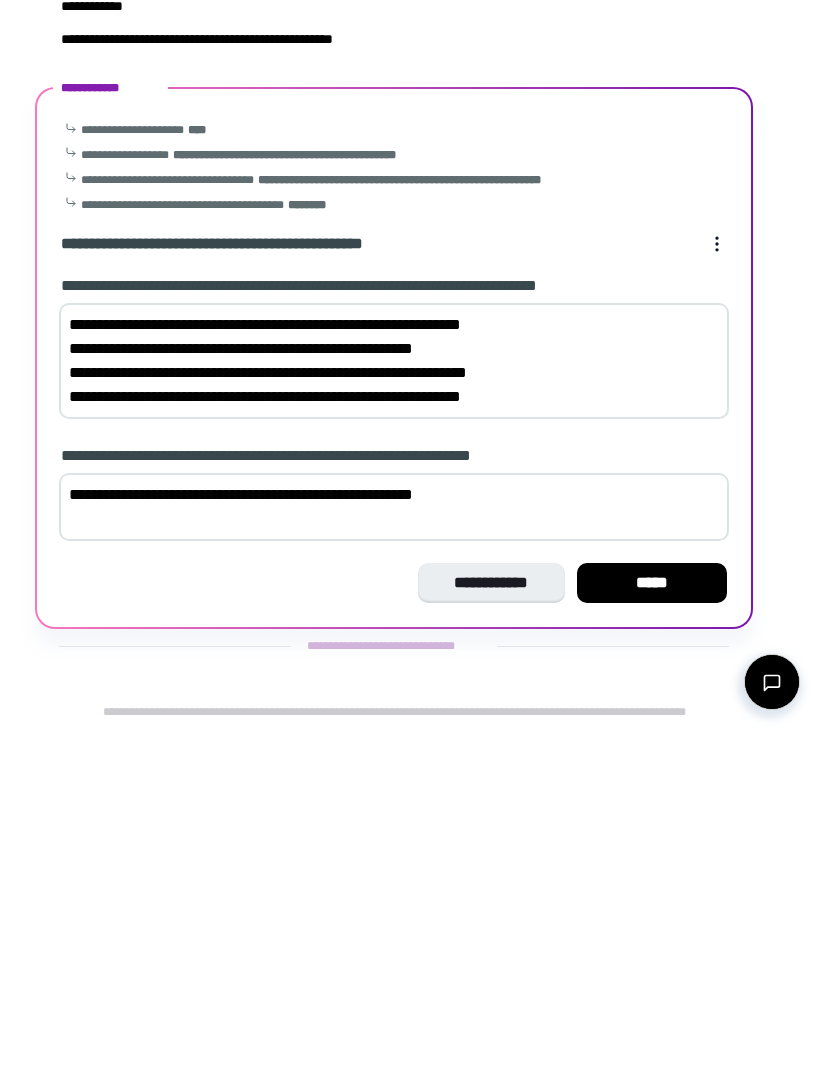 click on "*****" at bounding box center (652, 920) 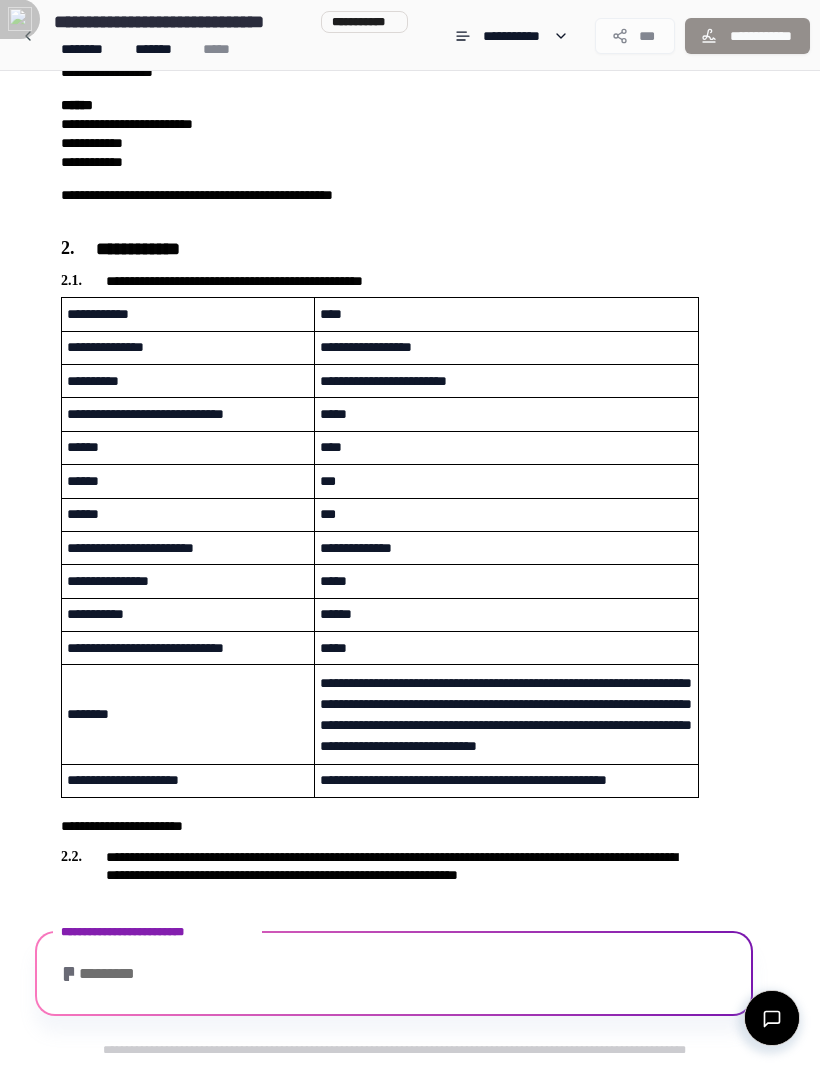scroll, scrollTop: 700, scrollLeft: 0, axis: vertical 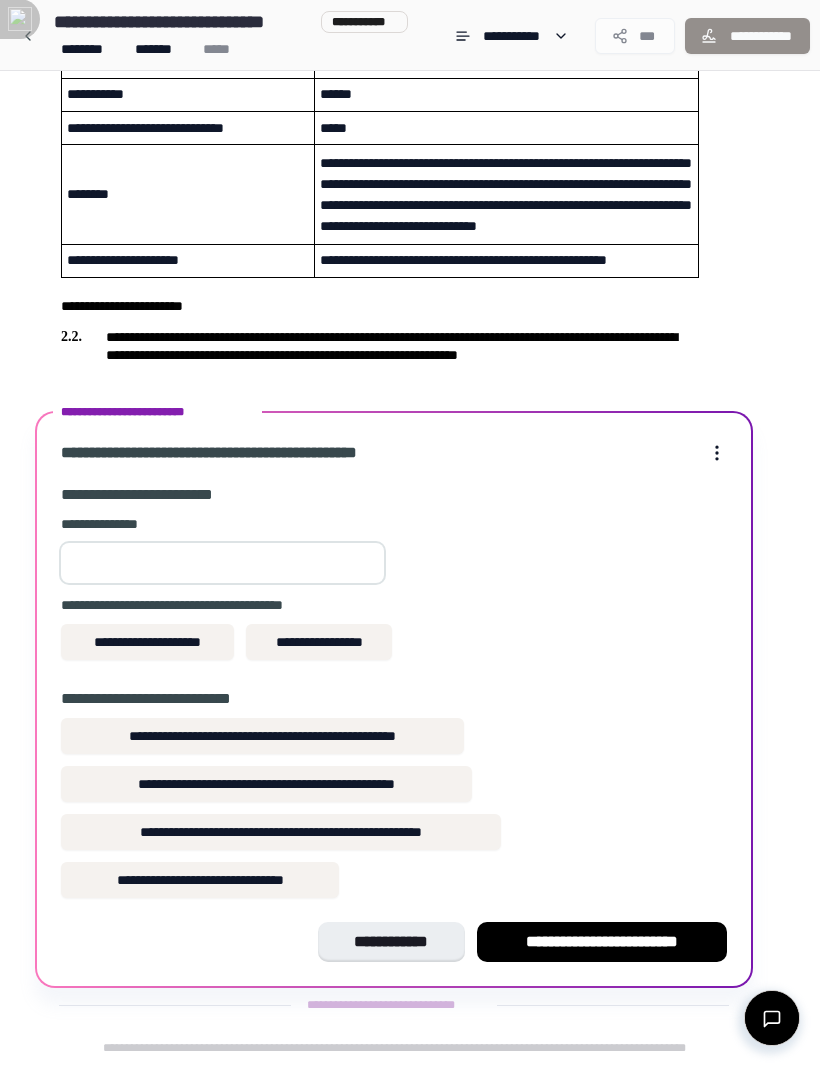 click at bounding box center [222, 564] 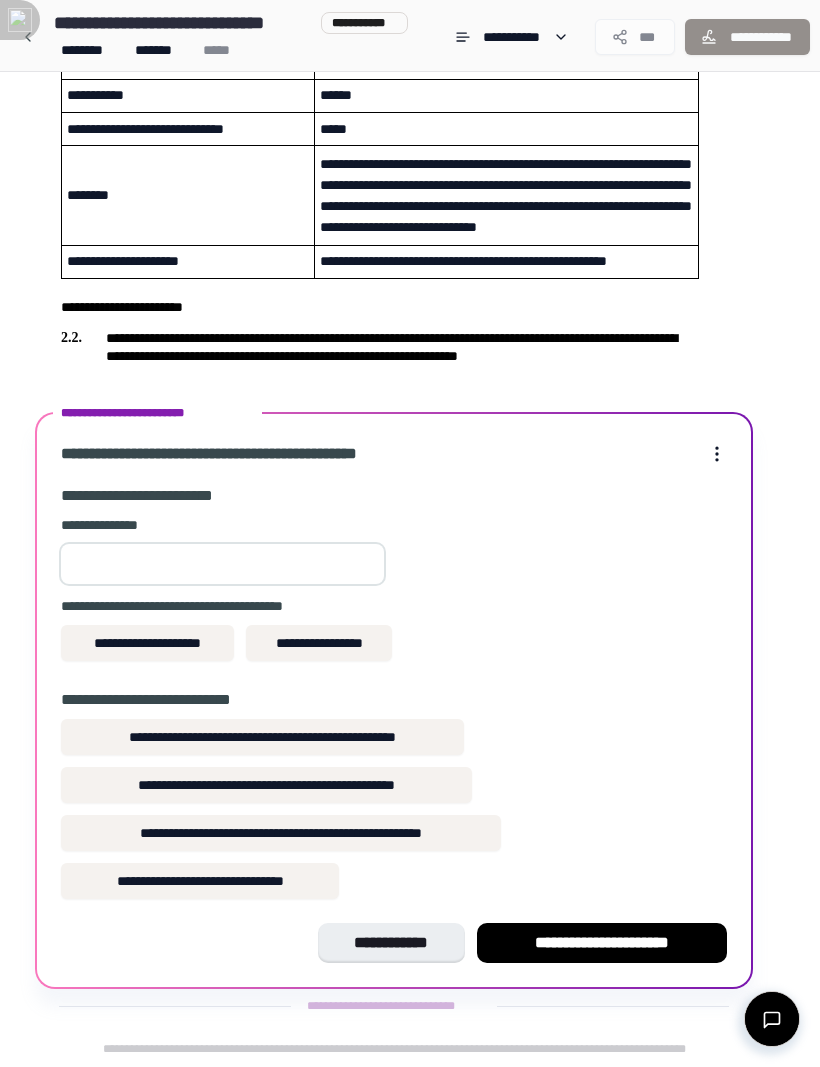 type on "****" 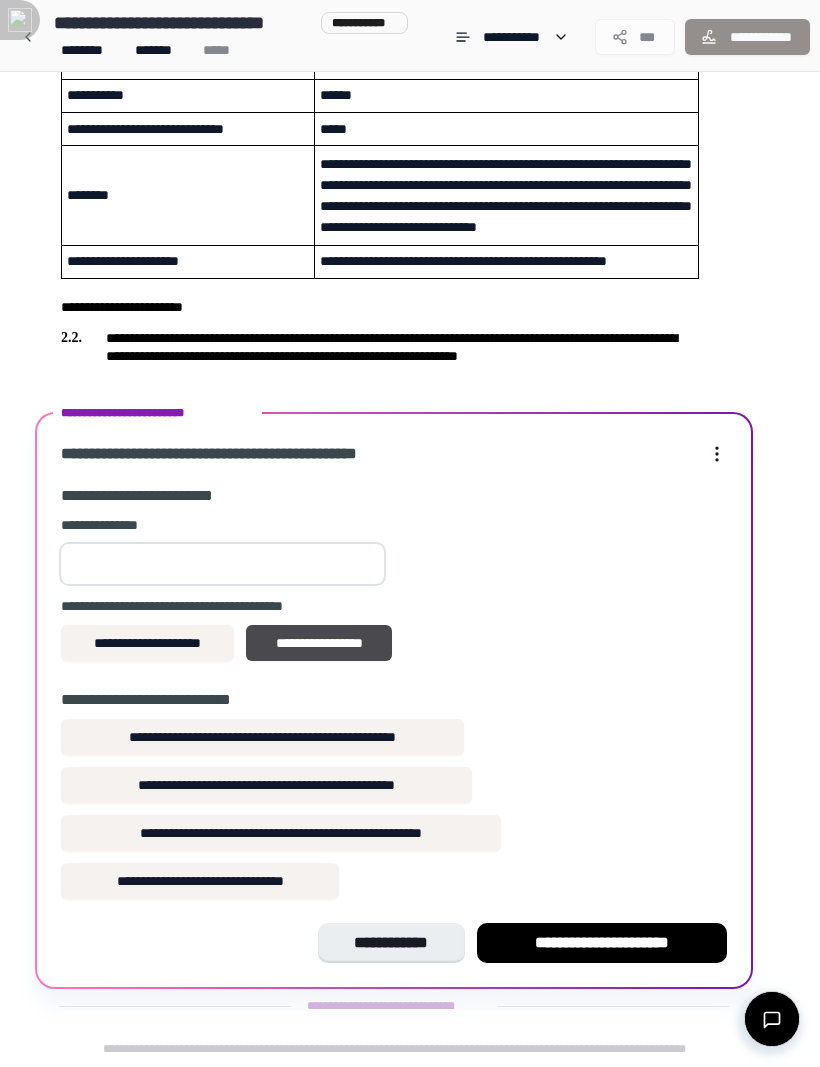 click on "**********" at bounding box center [262, 737] 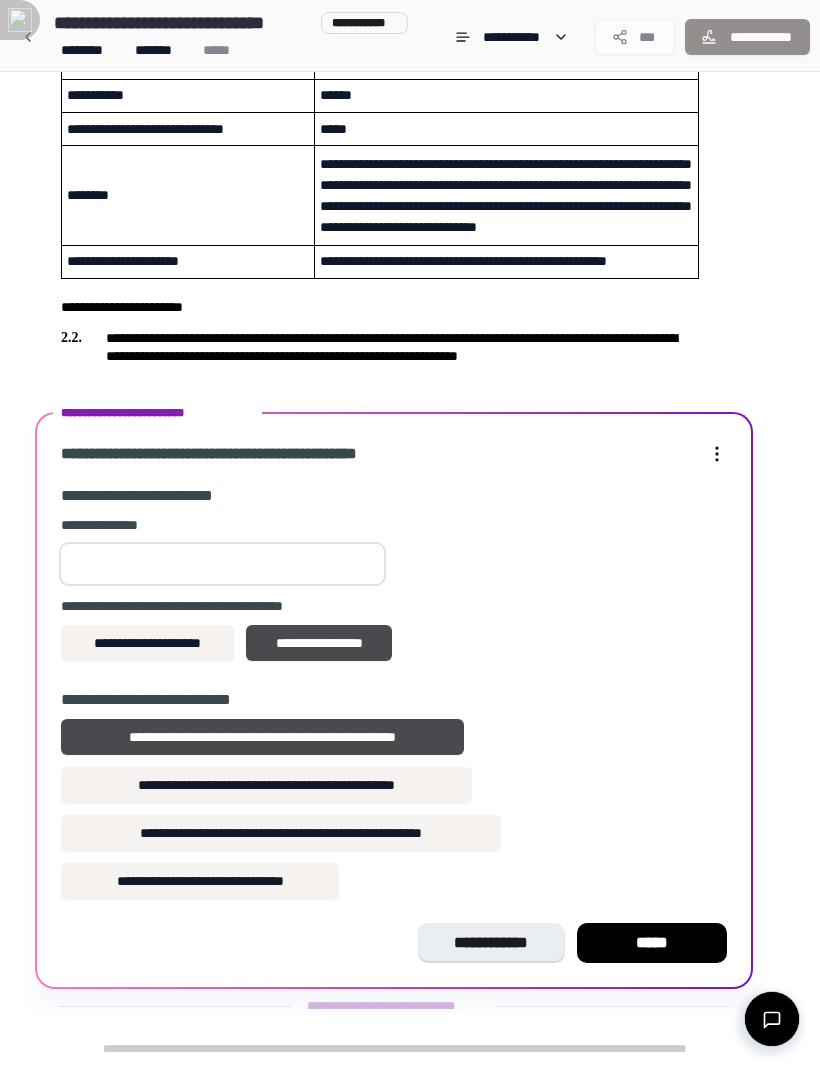click on "*****" at bounding box center (652, 943) 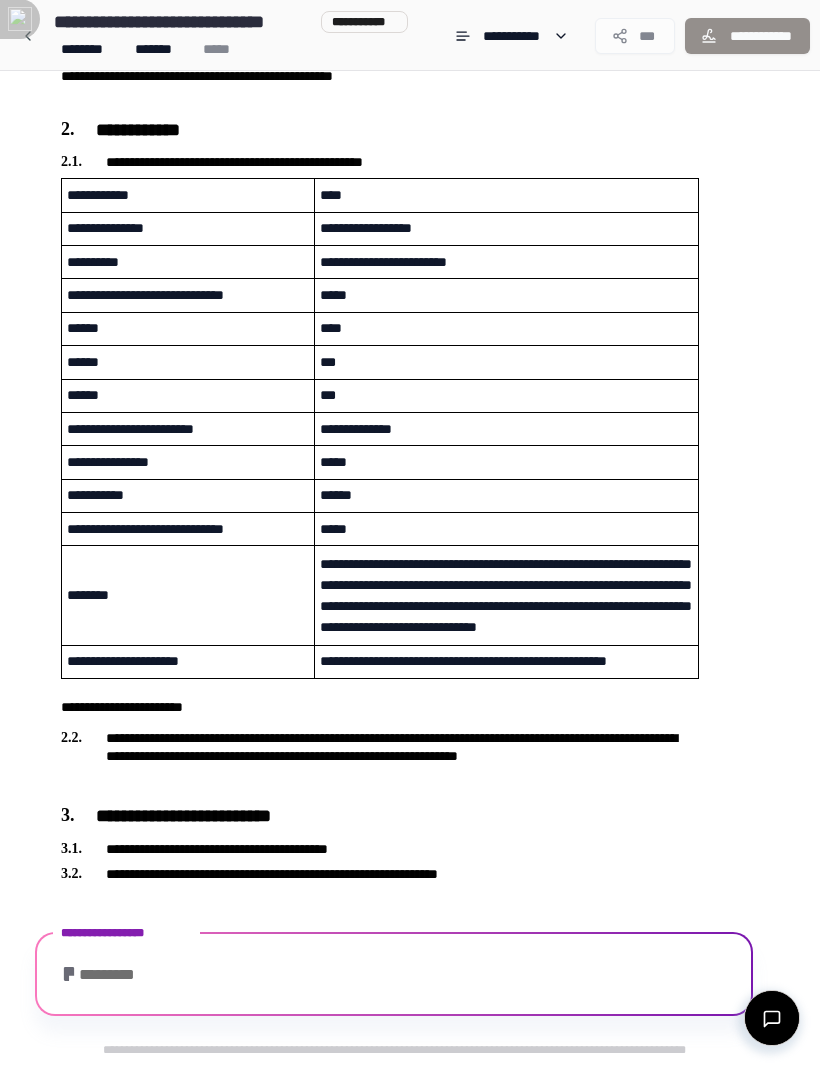 scroll, scrollTop: 436, scrollLeft: 0, axis: vertical 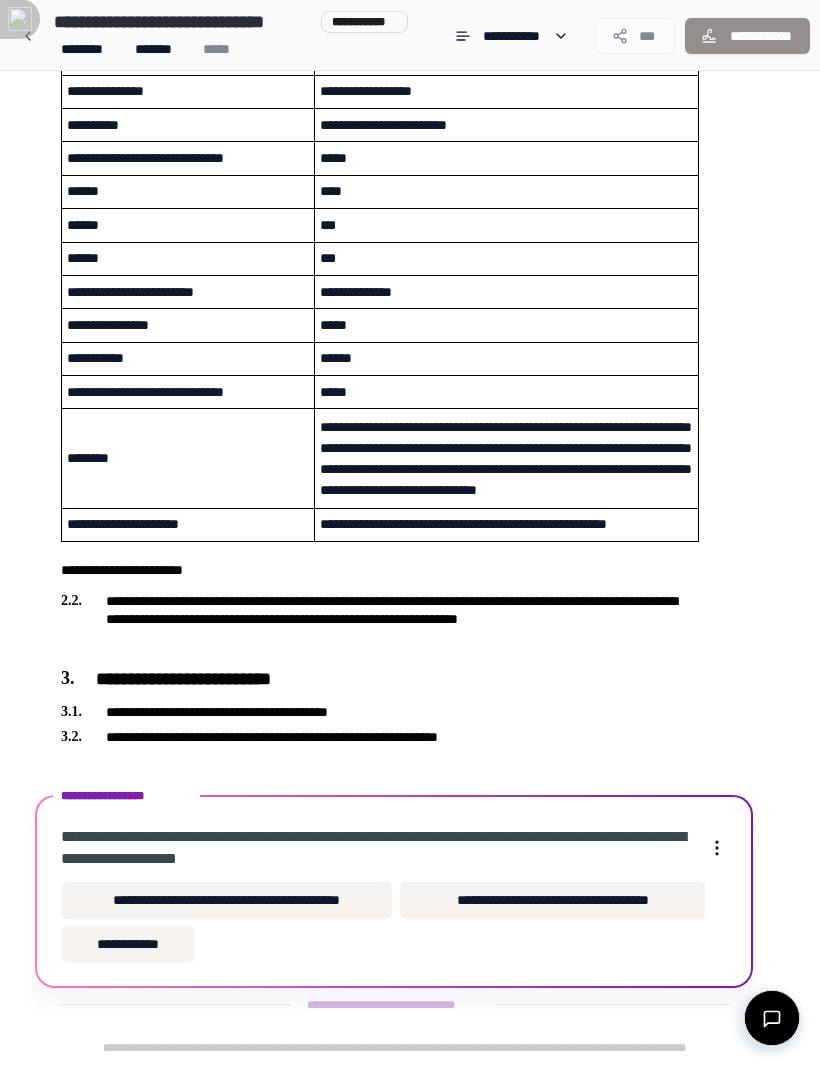 click on "**********" at bounding box center (553, 901) 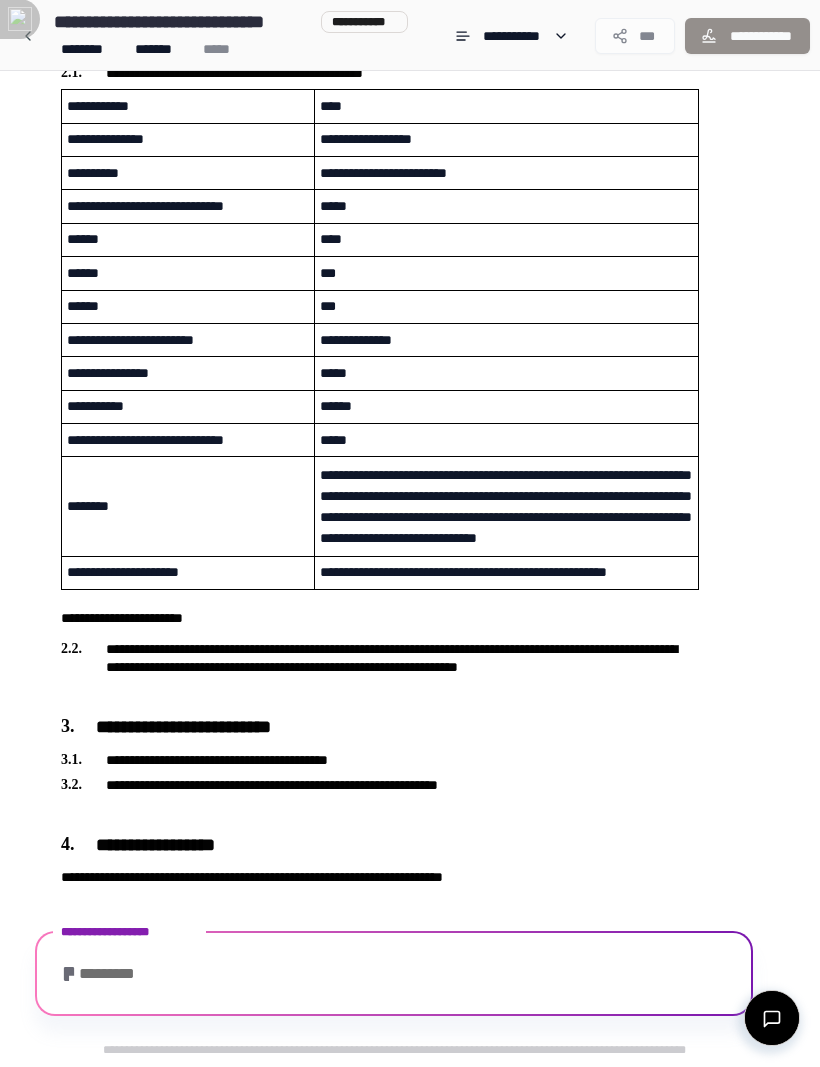 scroll, scrollTop: 590, scrollLeft: 0, axis: vertical 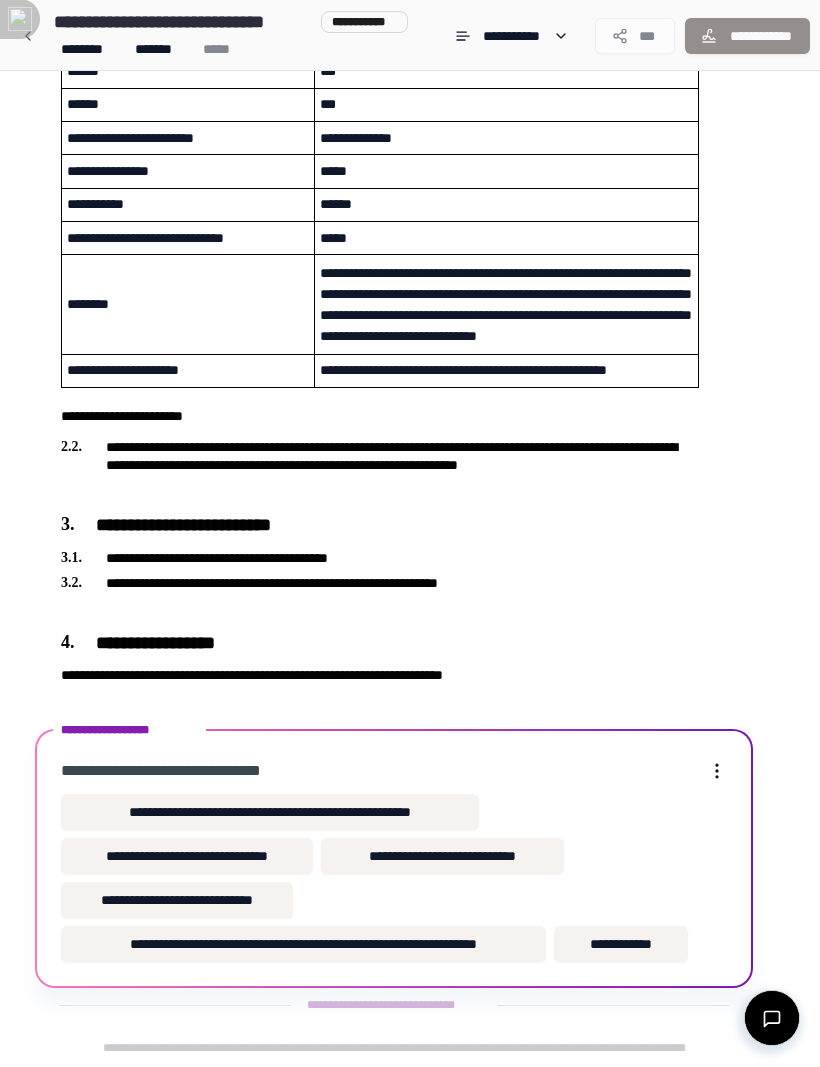 click on "**********" at bounding box center (442, 857) 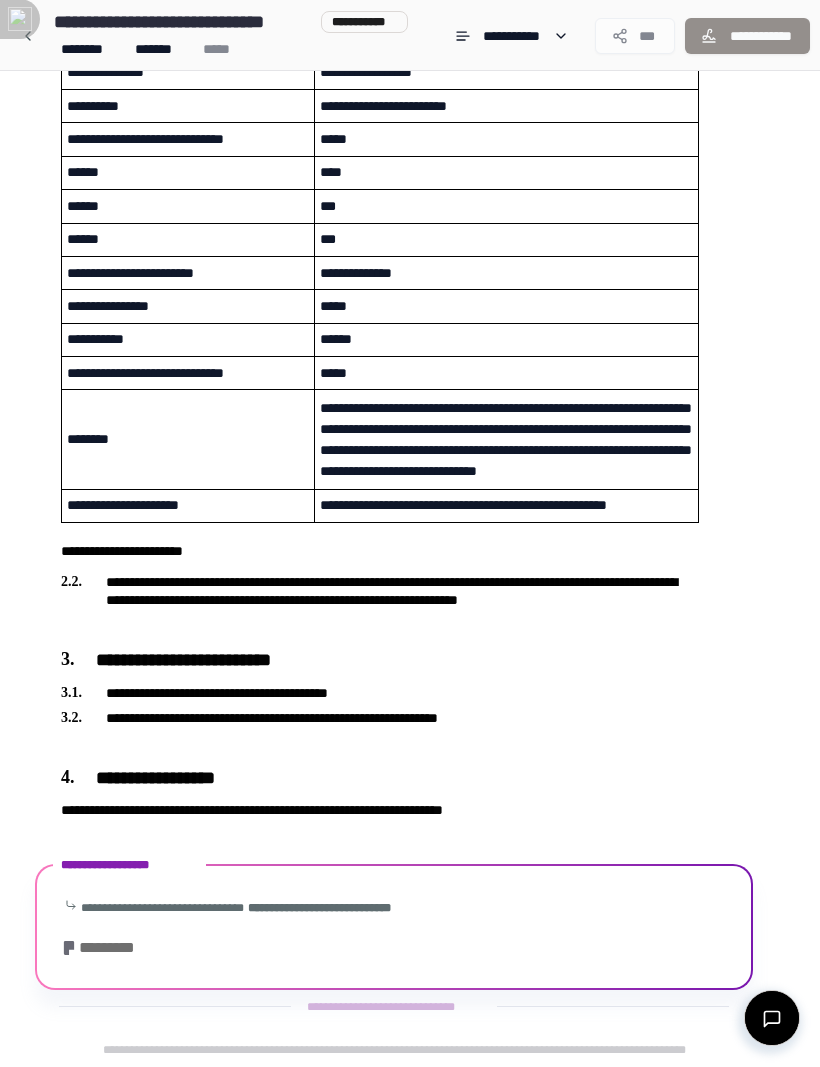 scroll, scrollTop: 565, scrollLeft: 0, axis: vertical 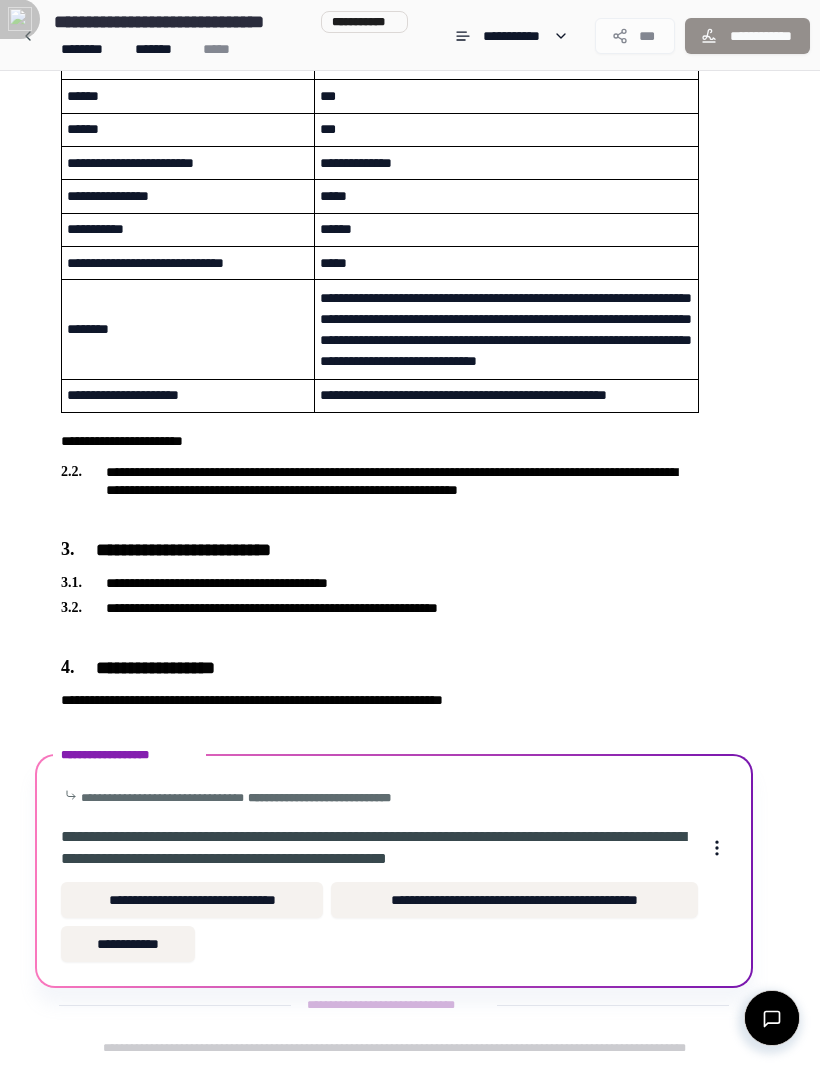 click on "**********" at bounding box center (514, 901) 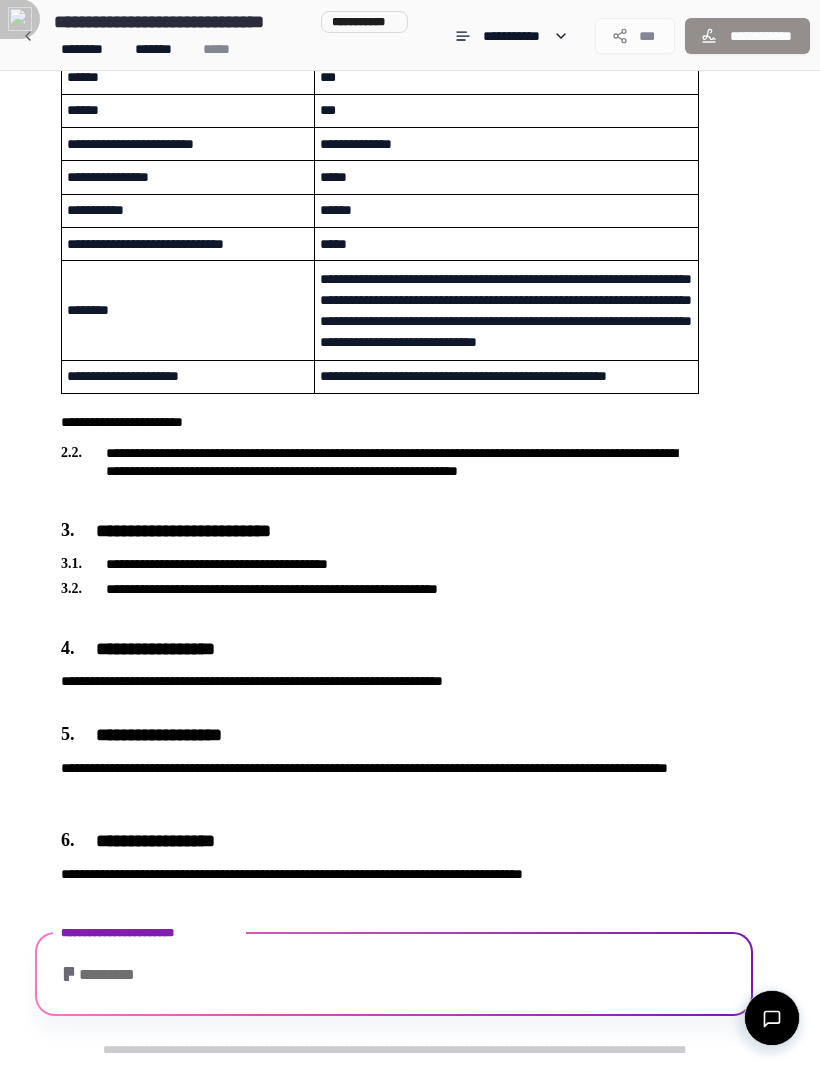 scroll, scrollTop: 719, scrollLeft: 0, axis: vertical 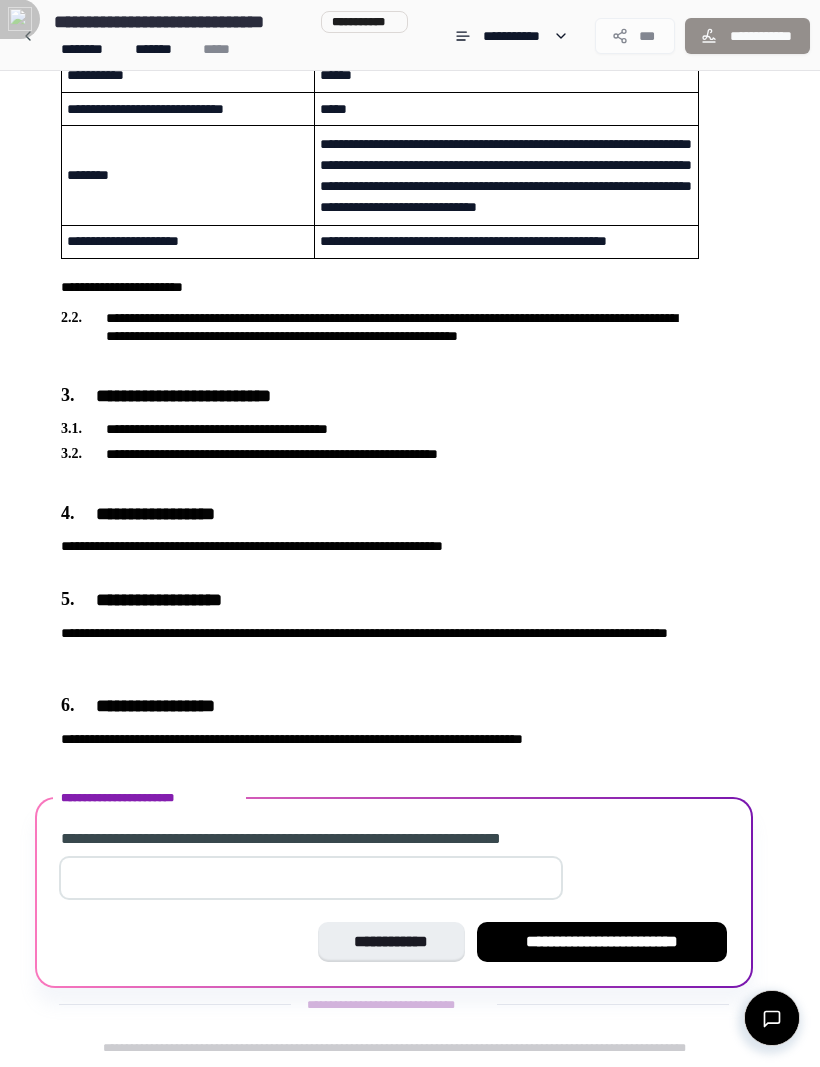 click on "**********" at bounding box center (602, 943) 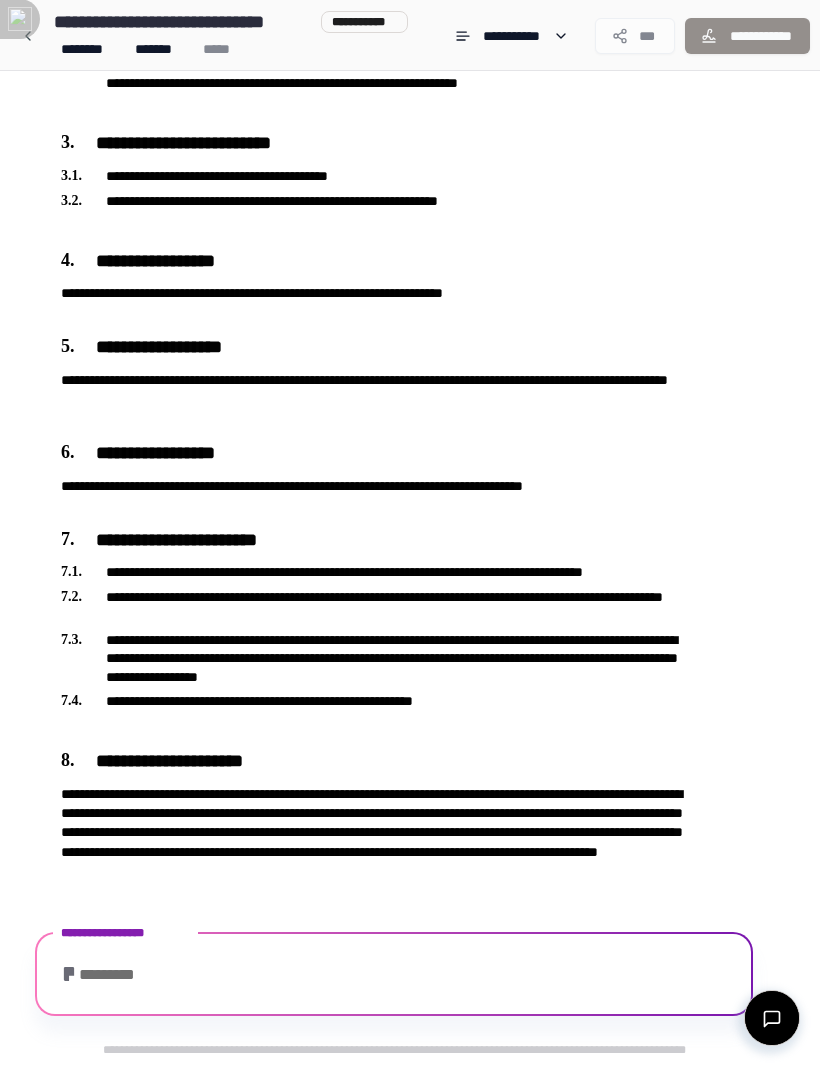 scroll, scrollTop: 1239, scrollLeft: 0, axis: vertical 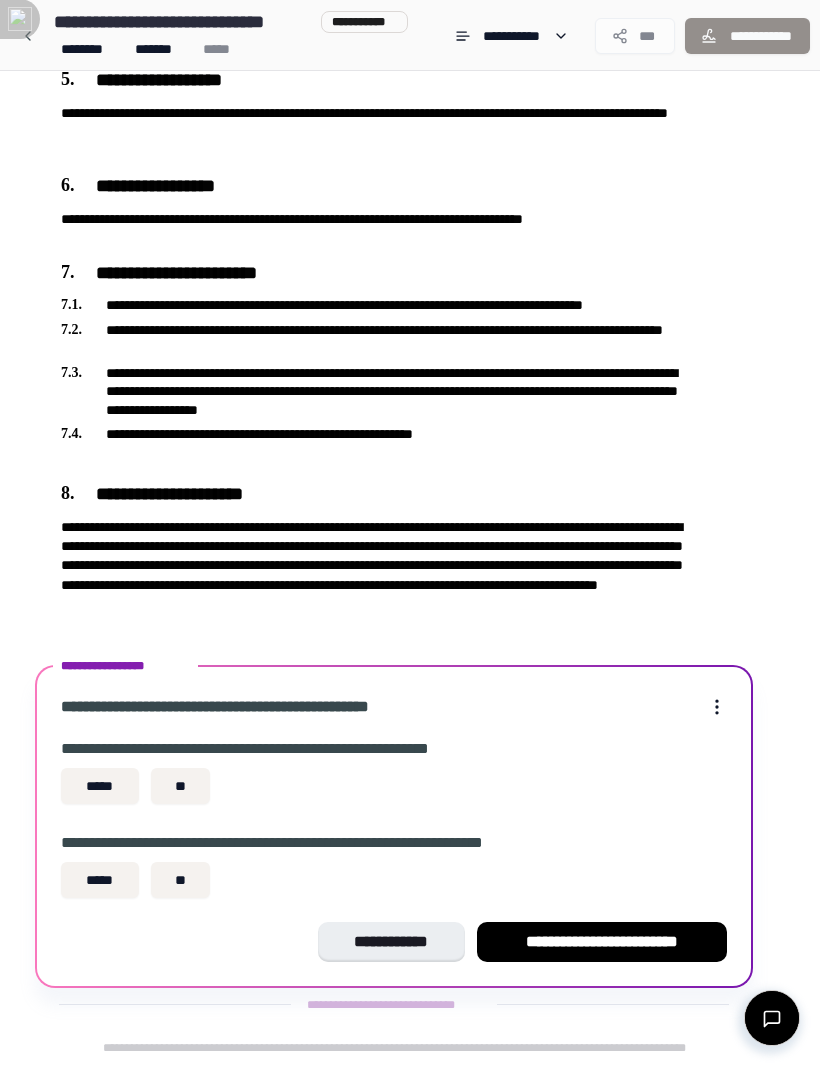 click on "**" at bounding box center (181, 787) 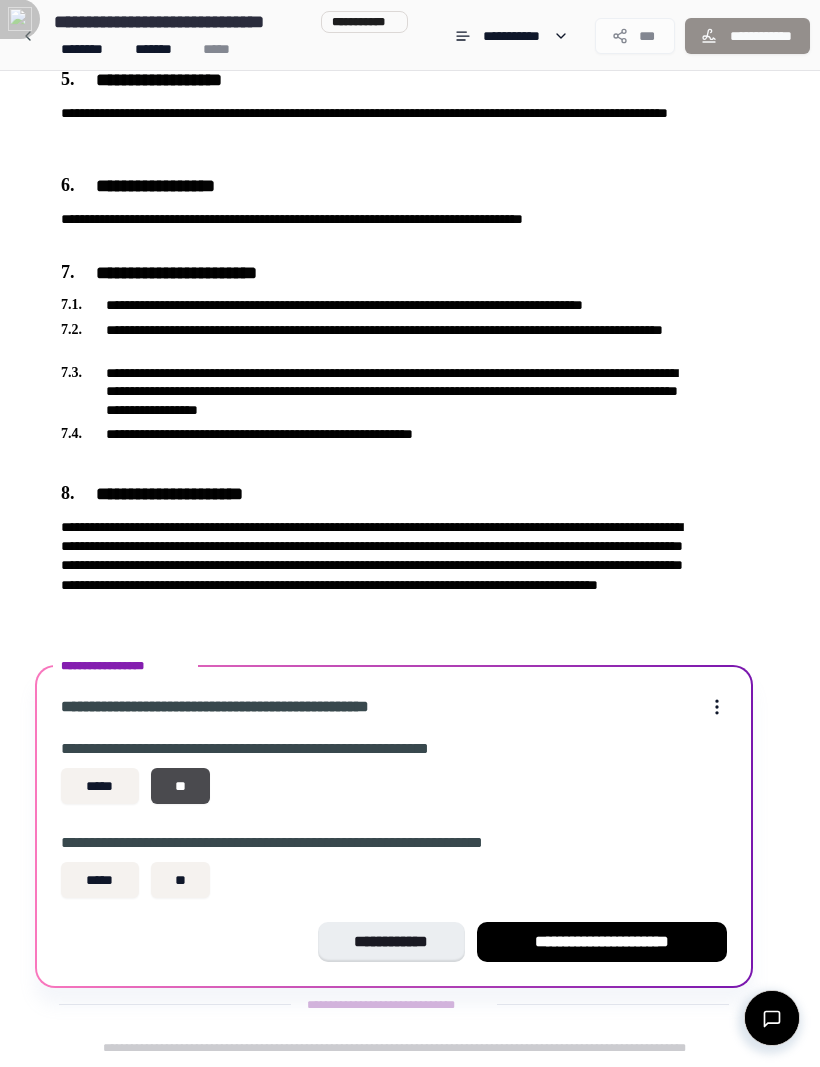 click on "**" at bounding box center [181, 881] 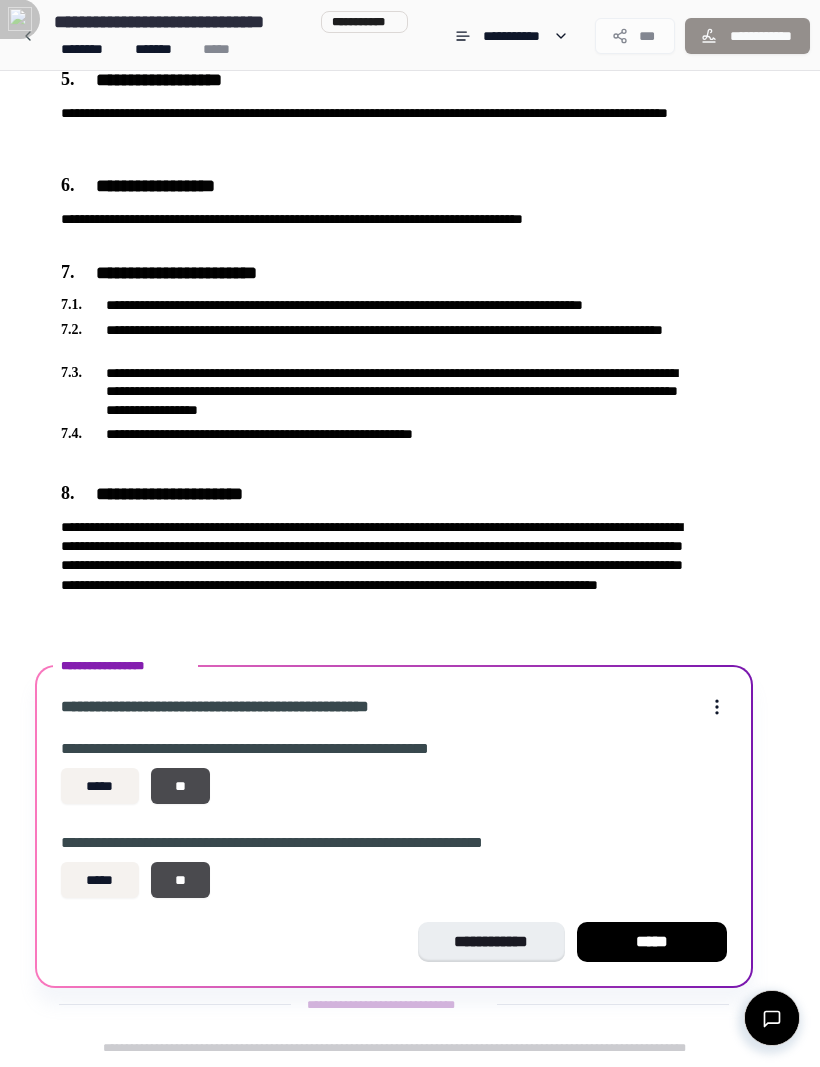 click on "*****" at bounding box center (652, 943) 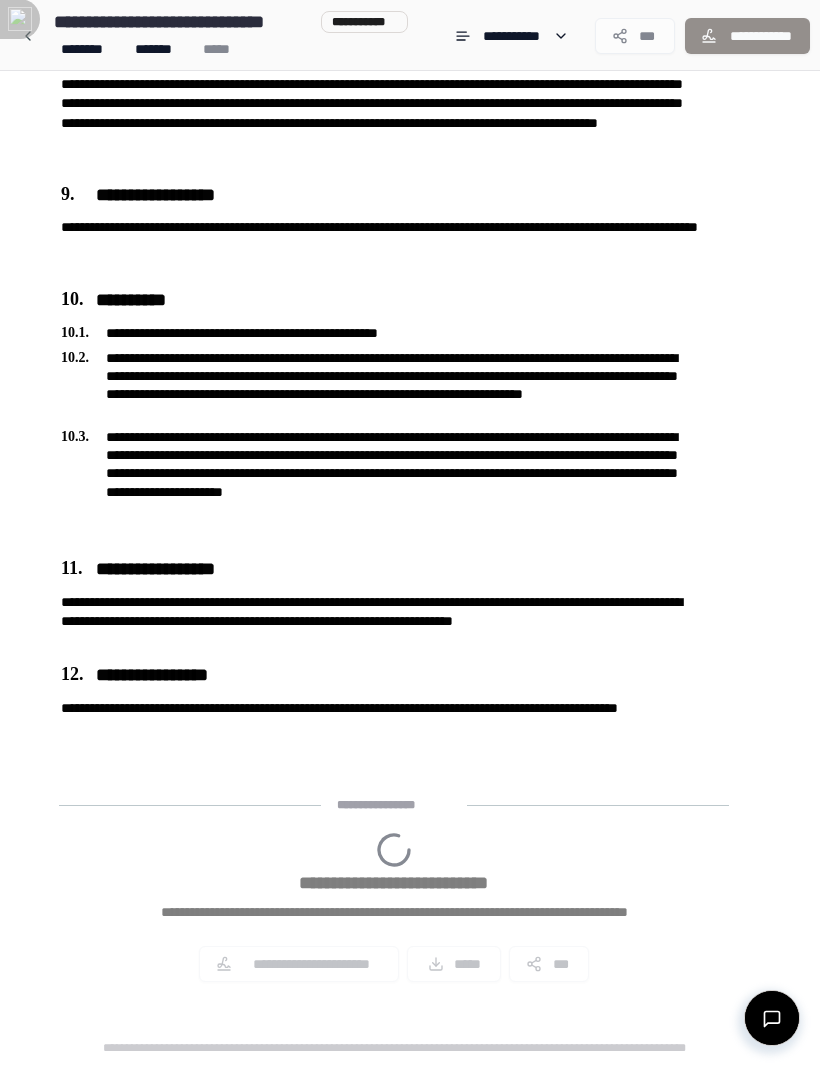 scroll, scrollTop: 1856, scrollLeft: 0, axis: vertical 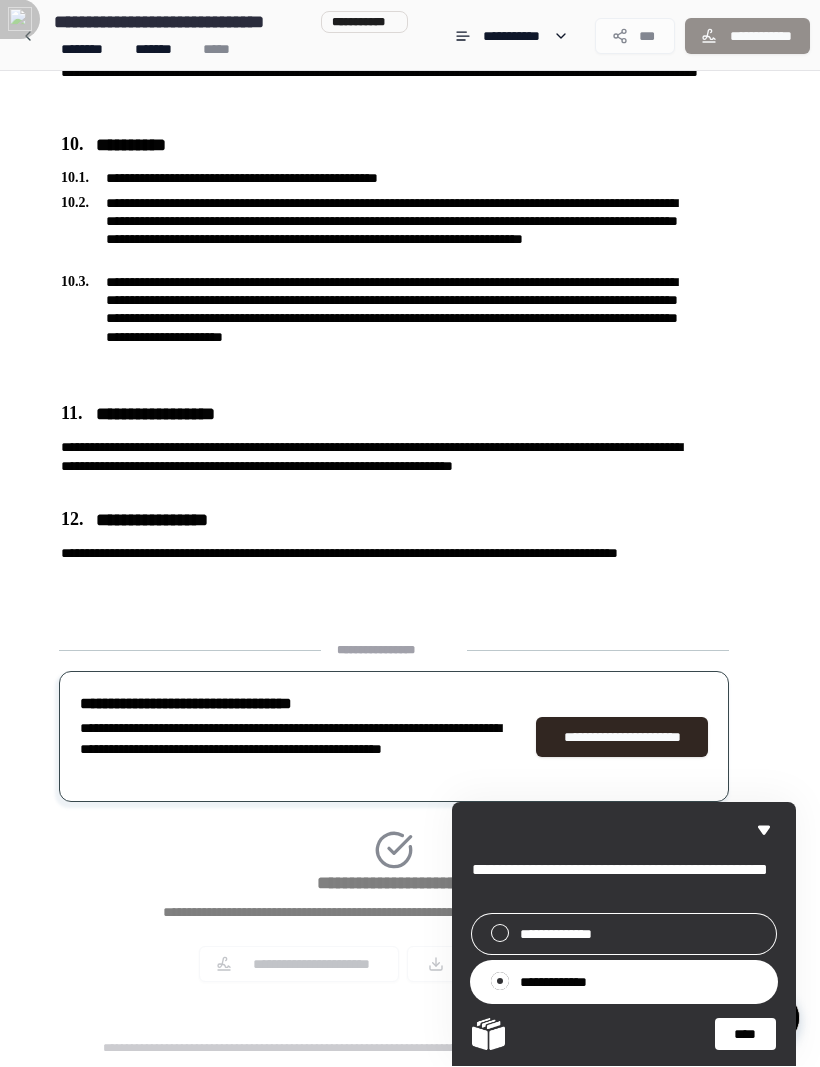 click on "****" at bounding box center [745, 1035] 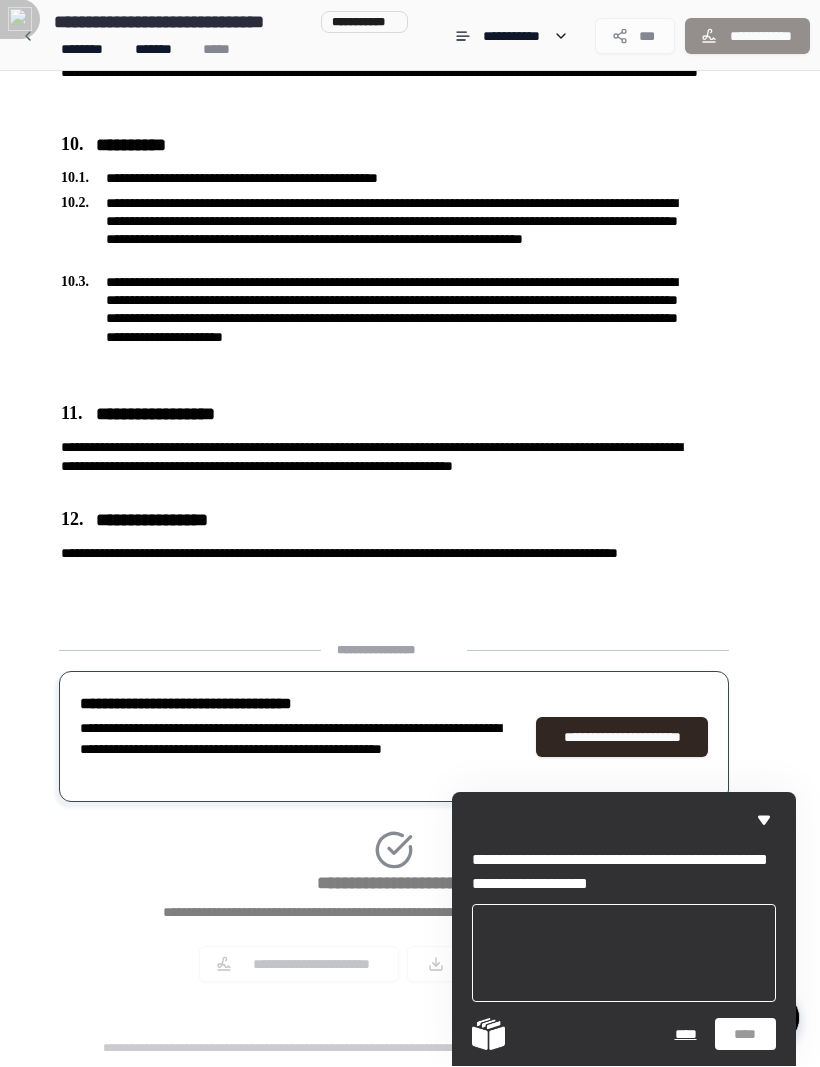 click on "****" at bounding box center (685, 1035) 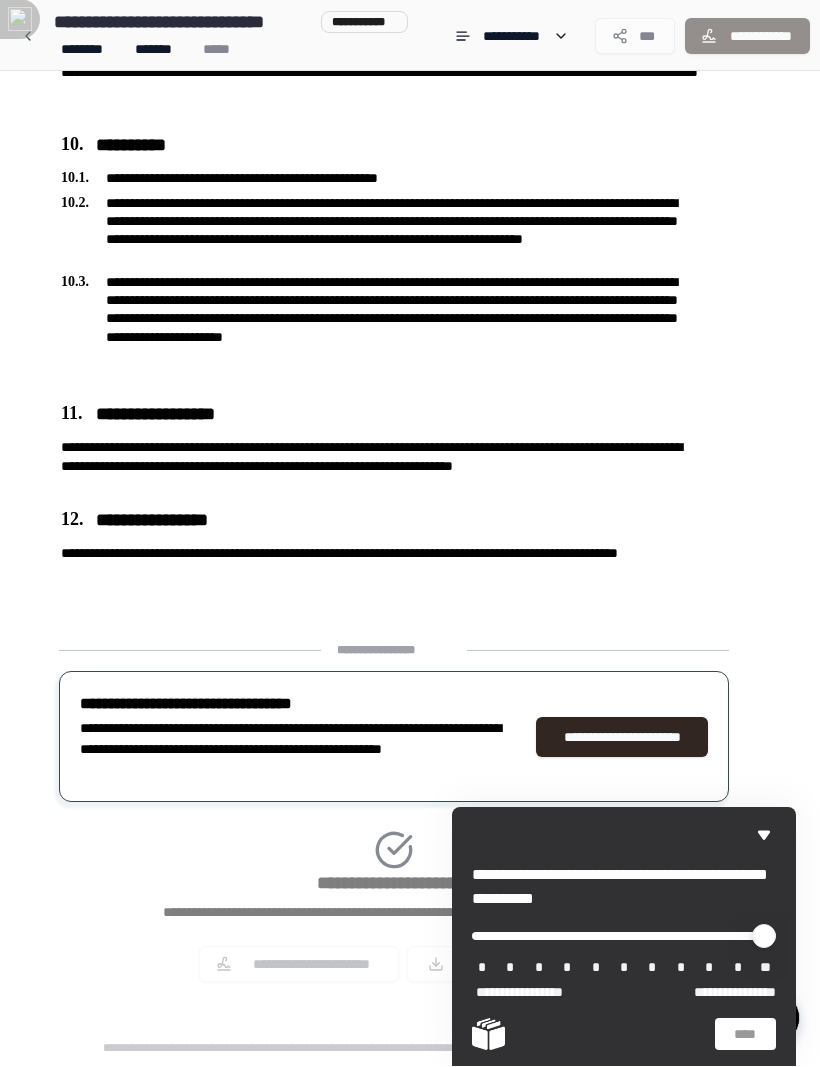 click at bounding box center [624, 937] 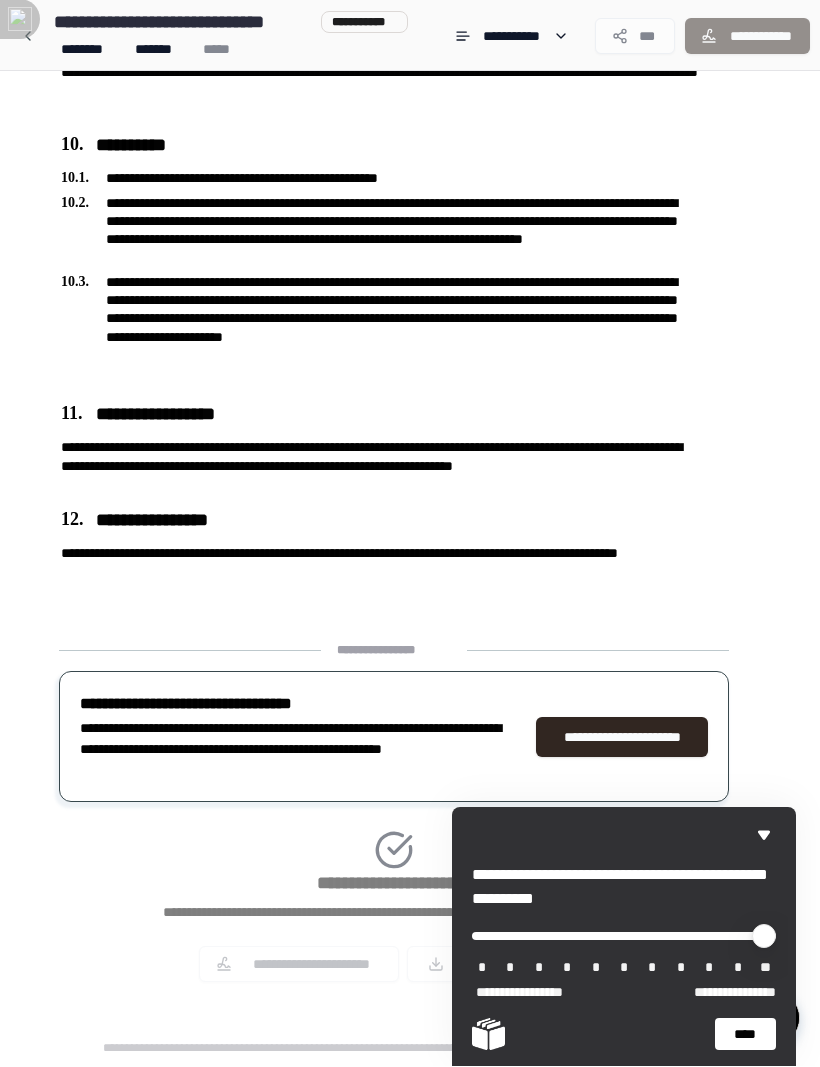 click at bounding box center [624, 937] 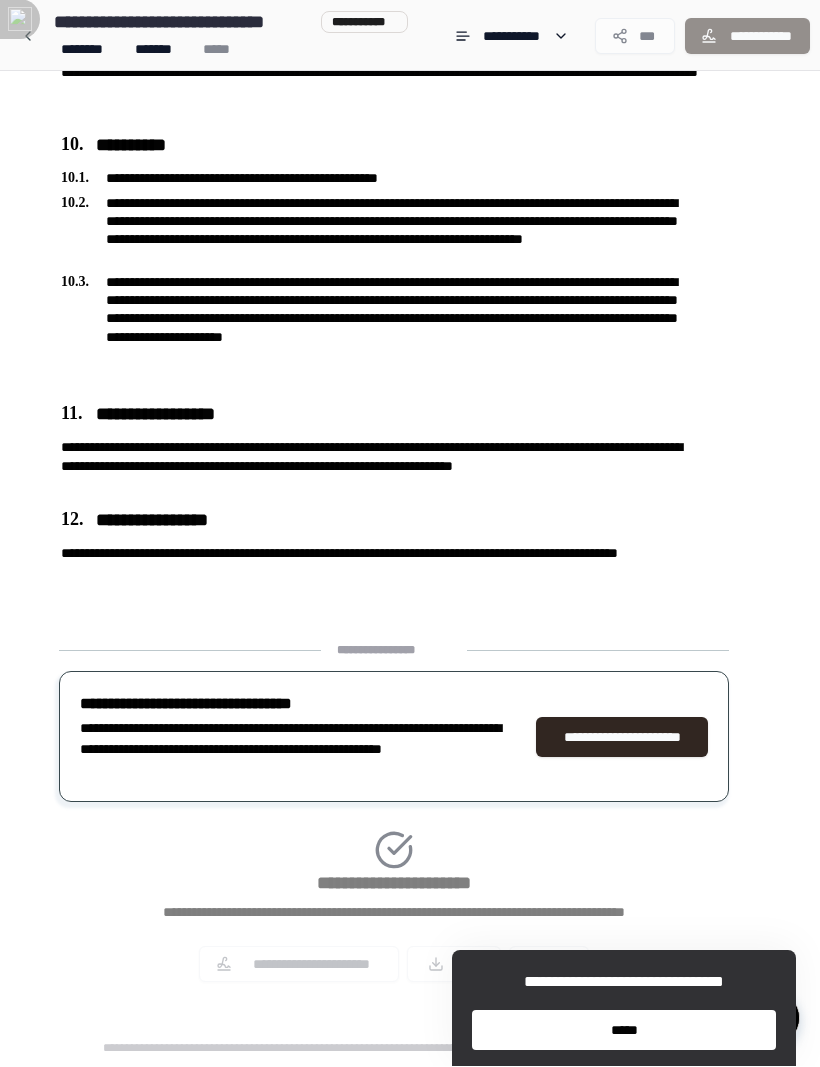 click on "*****" at bounding box center [624, 1031] 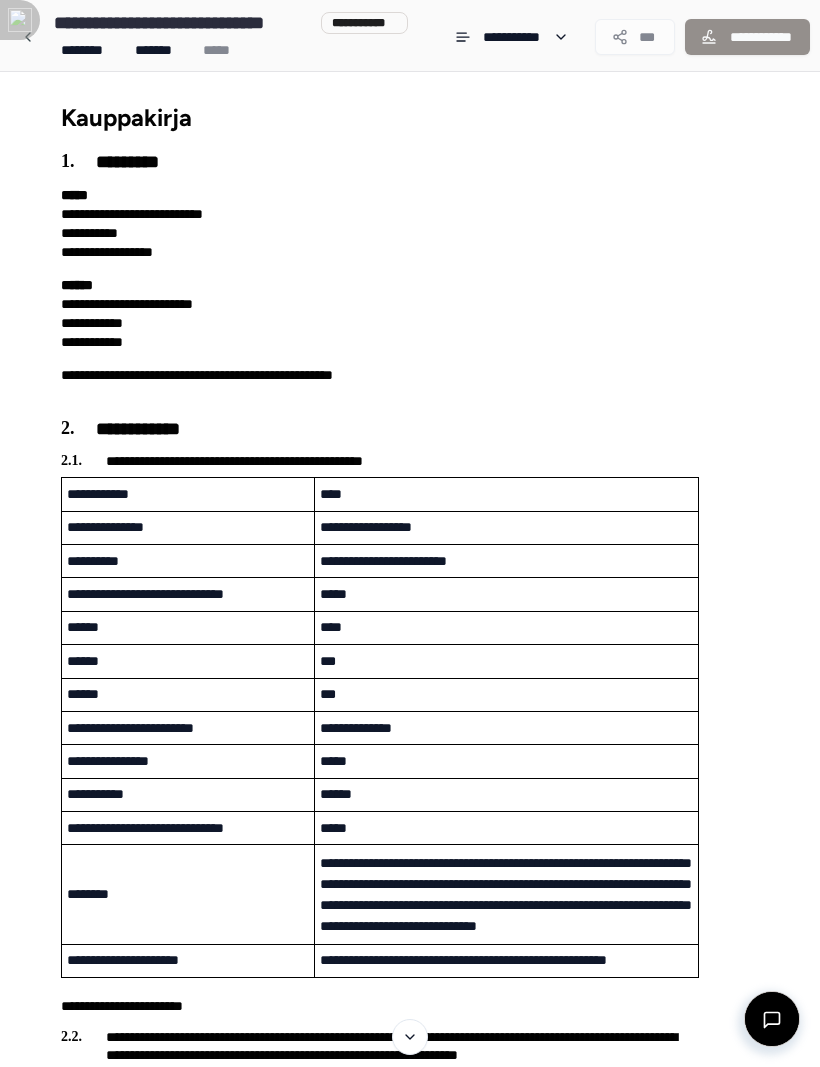 scroll, scrollTop: 0, scrollLeft: 0, axis: both 